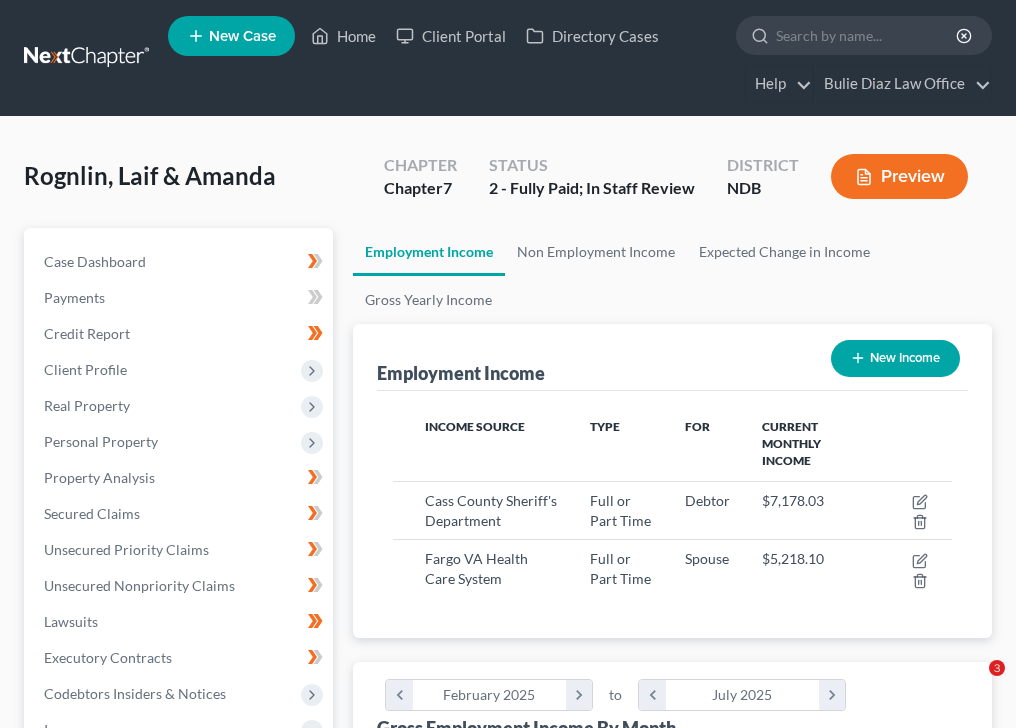 scroll, scrollTop: 512, scrollLeft: 0, axis: vertical 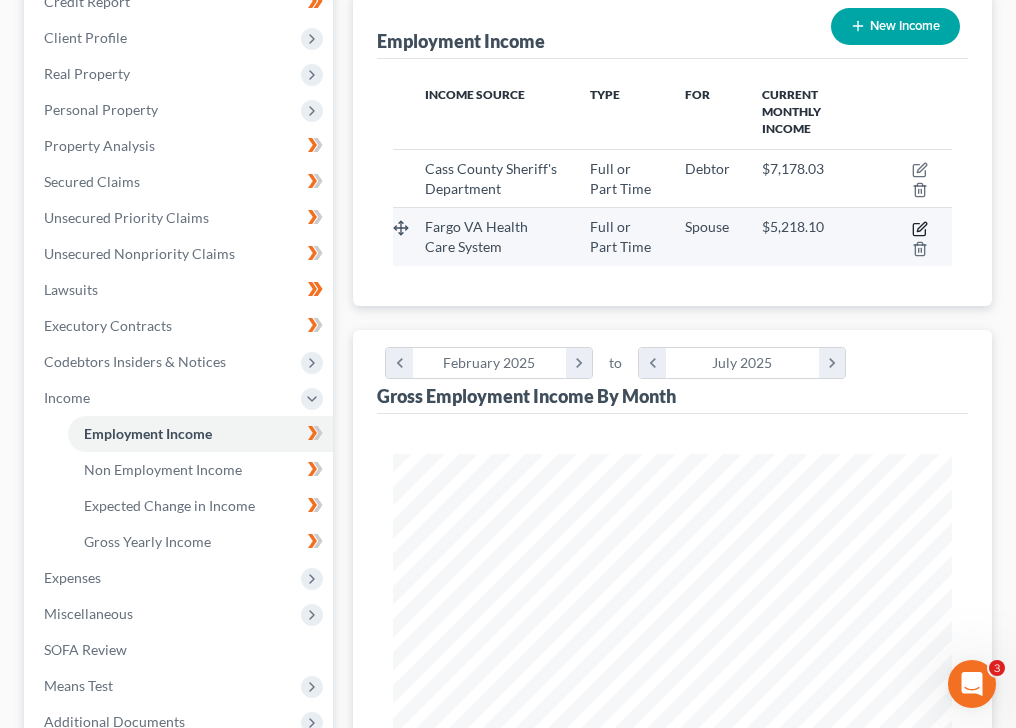 click 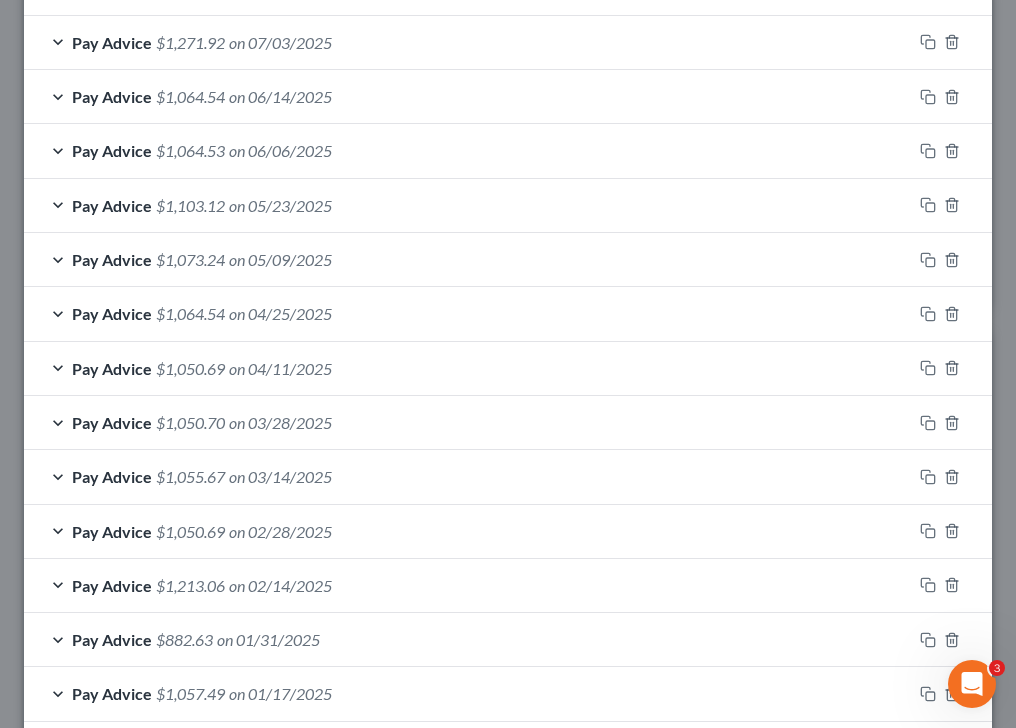 scroll, scrollTop: 826, scrollLeft: 0, axis: vertical 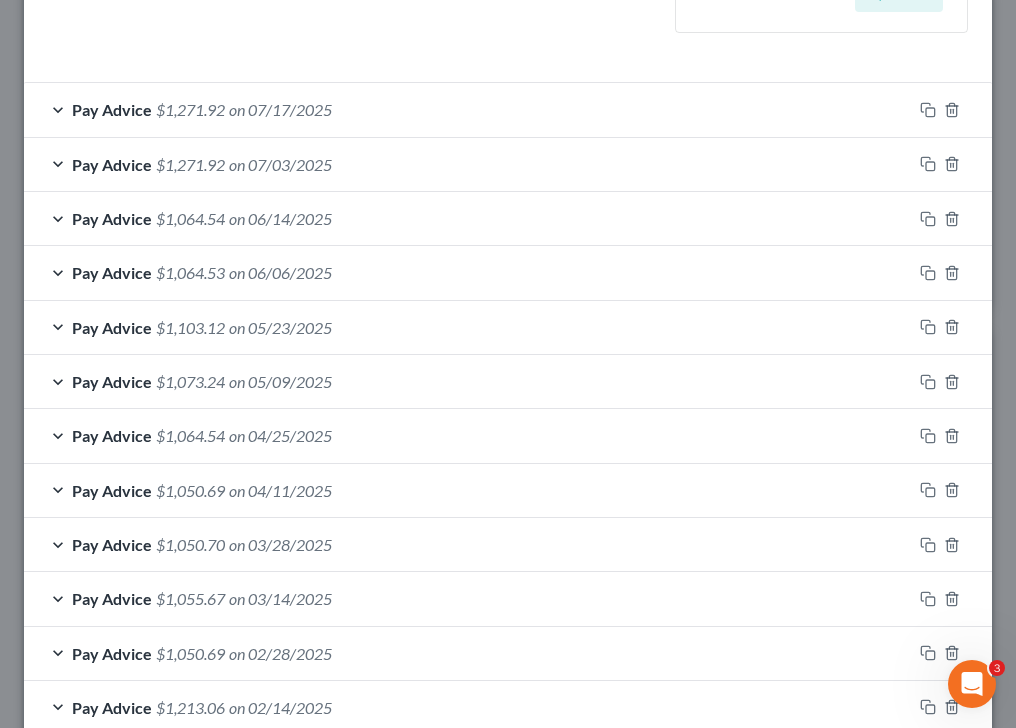 click on "Pay Advice $1,271.92 on [DATE]" at bounding box center (468, 109) 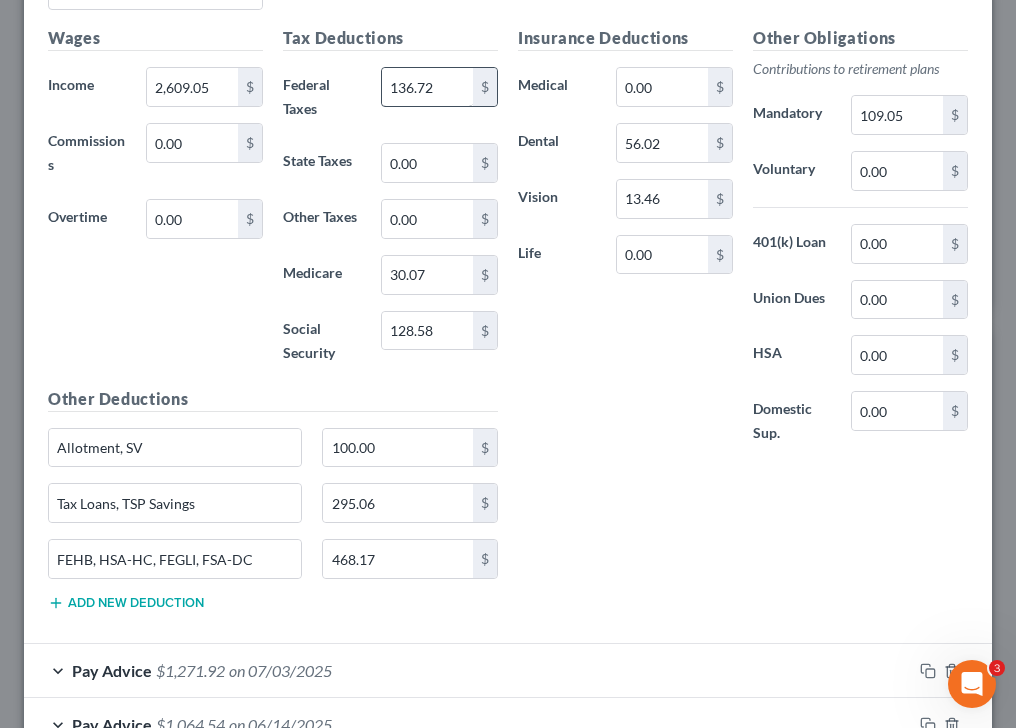 scroll, scrollTop: 851, scrollLeft: 0, axis: vertical 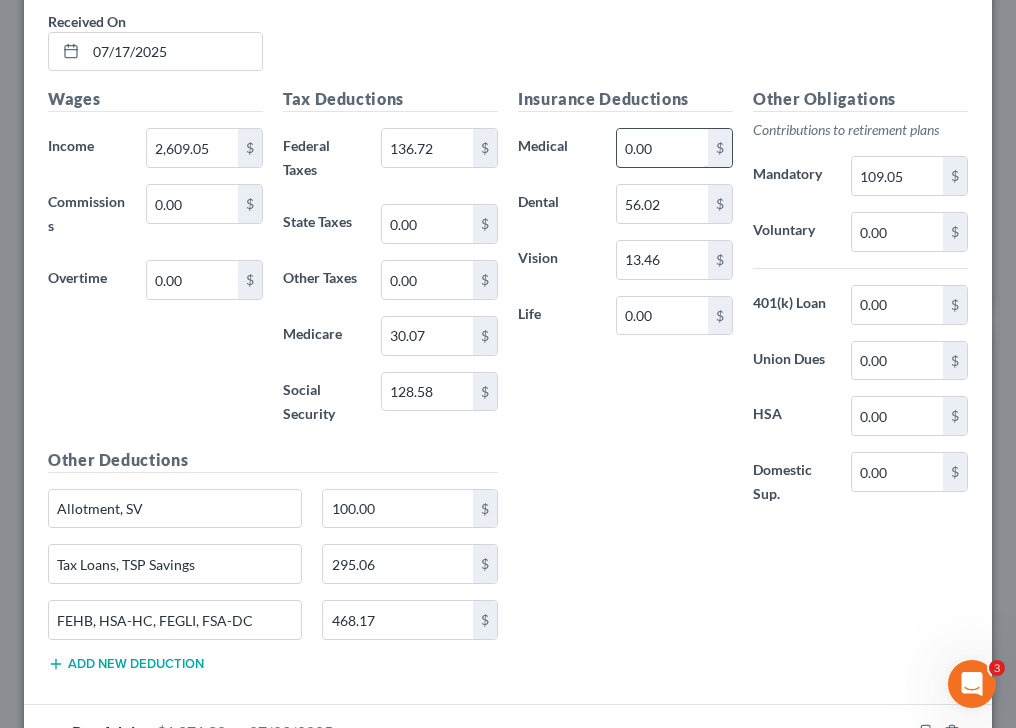 click on "0.00" at bounding box center [662, 148] 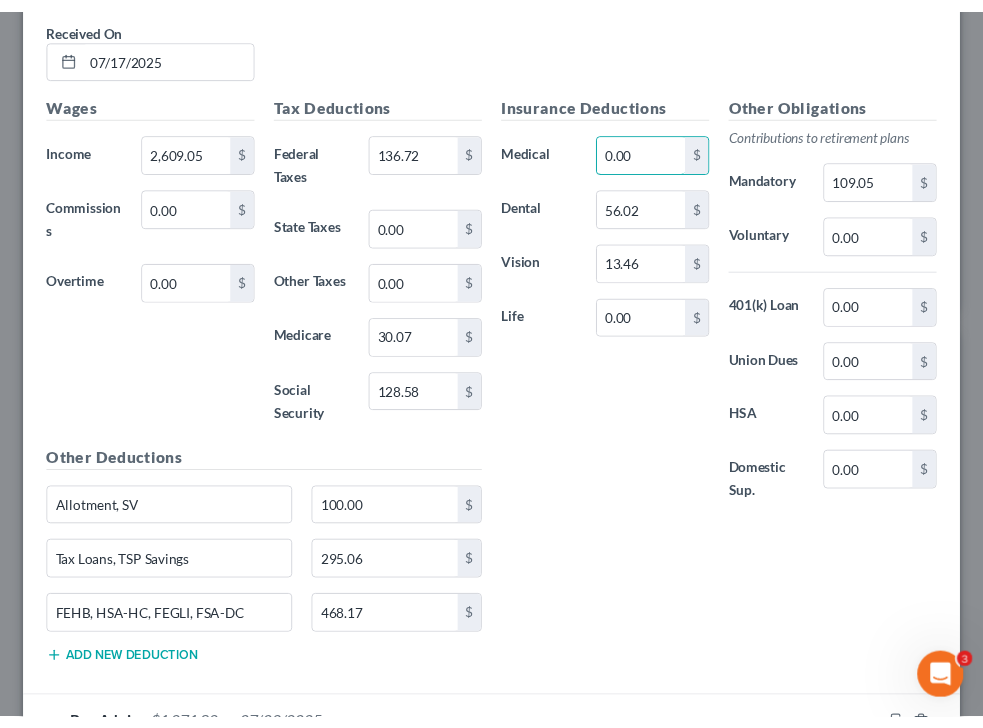 scroll, scrollTop: 427, scrollLeft: 895, axis: both 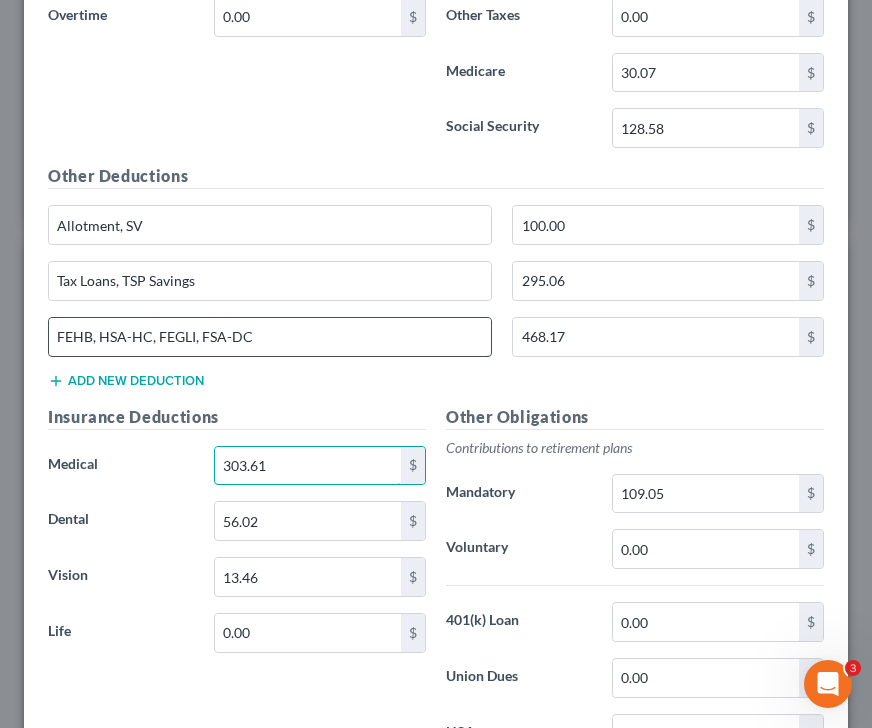 type on "303.61" 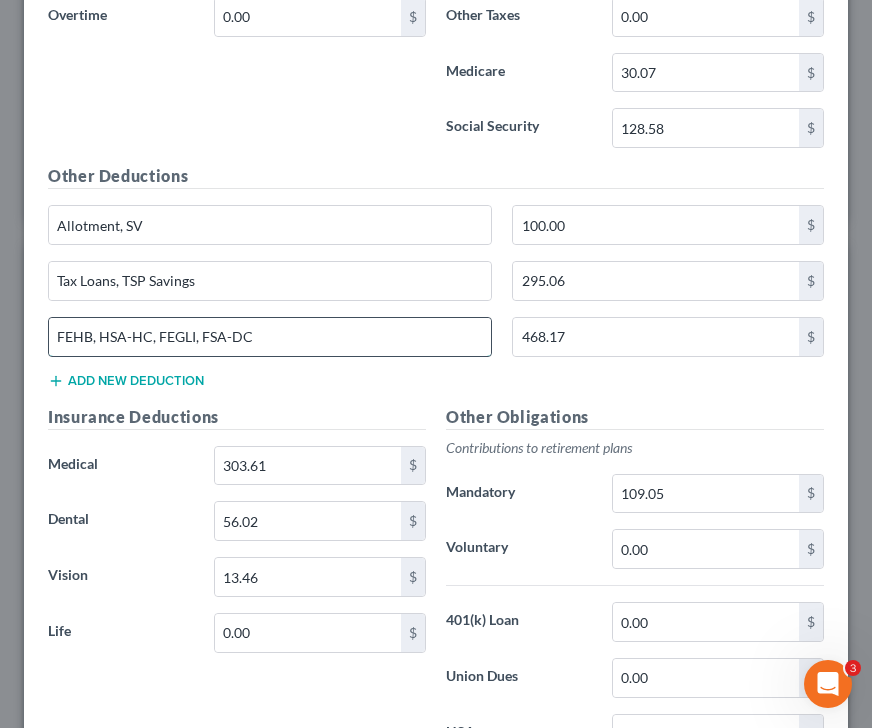 drag, startPoint x: 99, startPoint y: 332, endPoint x: 49, endPoint y: 330, distance: 50.039986 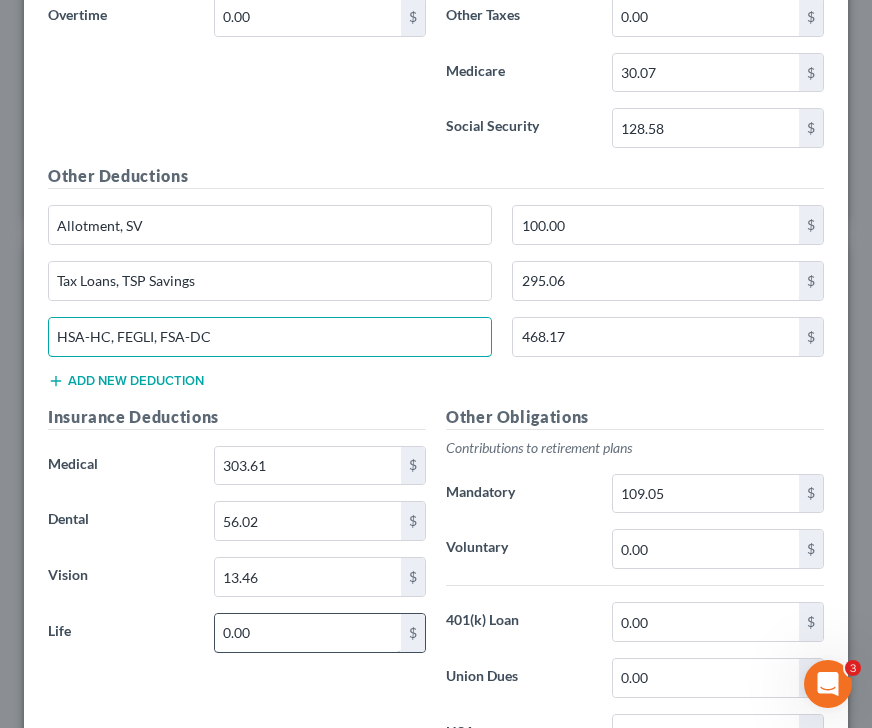 type on "HSA-HC, FEGLI, FSA-DC" 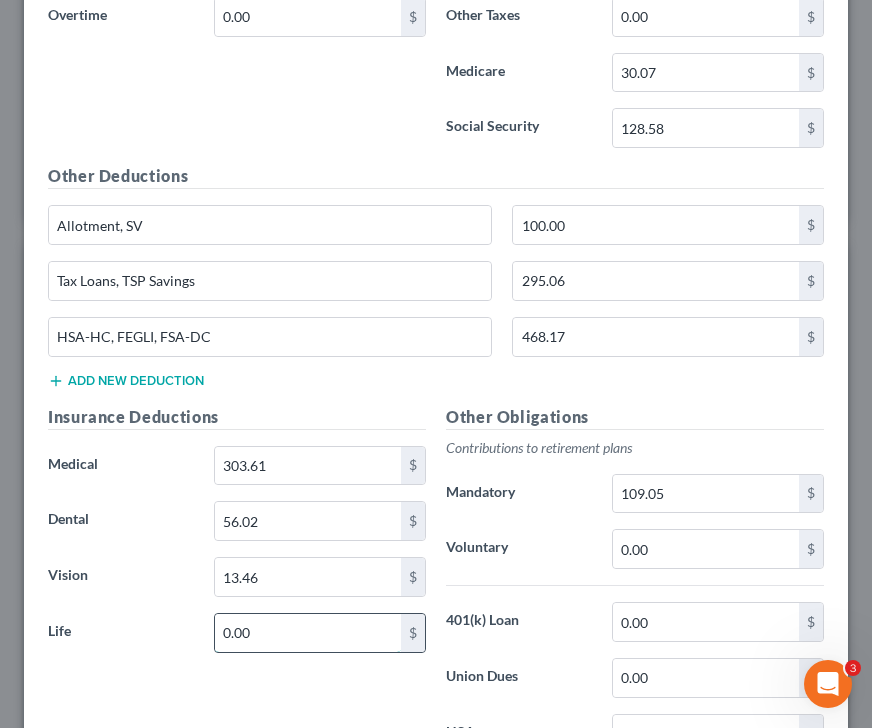 click on "0.00" at bounding box center (308, 633) 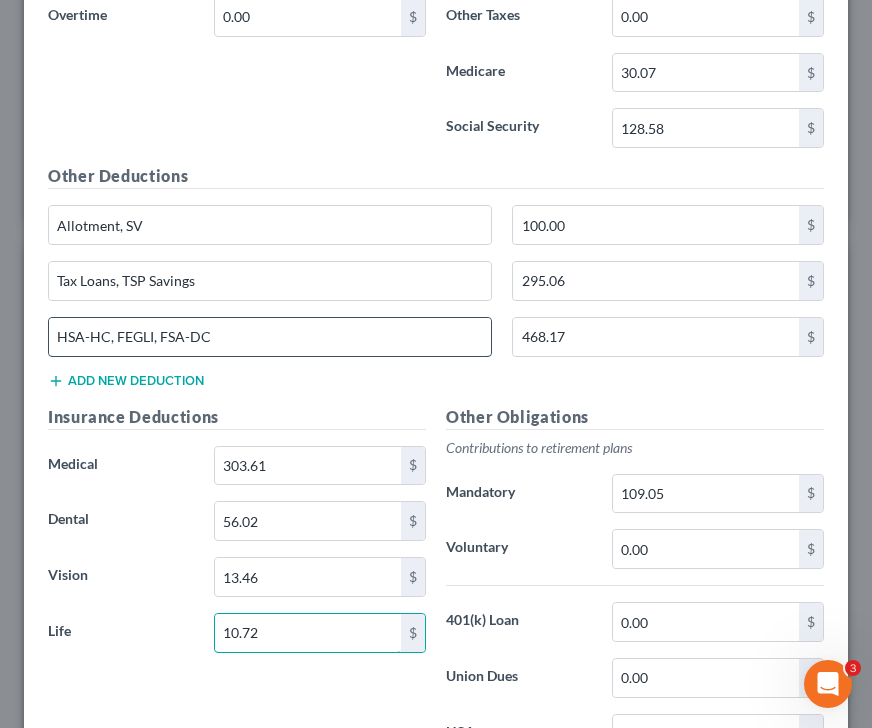 type on "10.72" 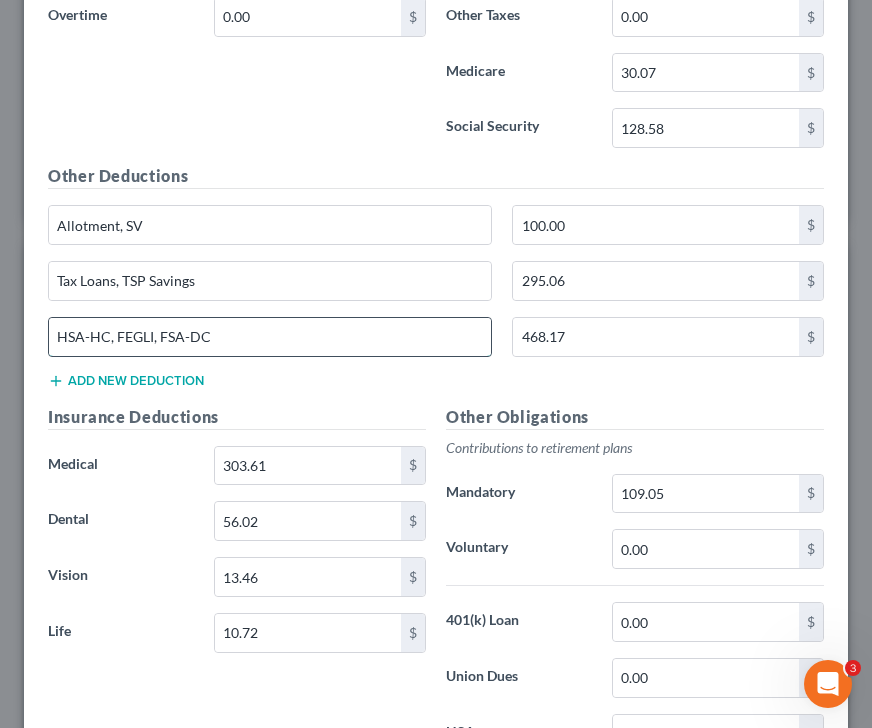 drag, startPoint x: 156, startPoint y: 328, endPoint x: 119, endPoint y: 329, distance: 37.01351 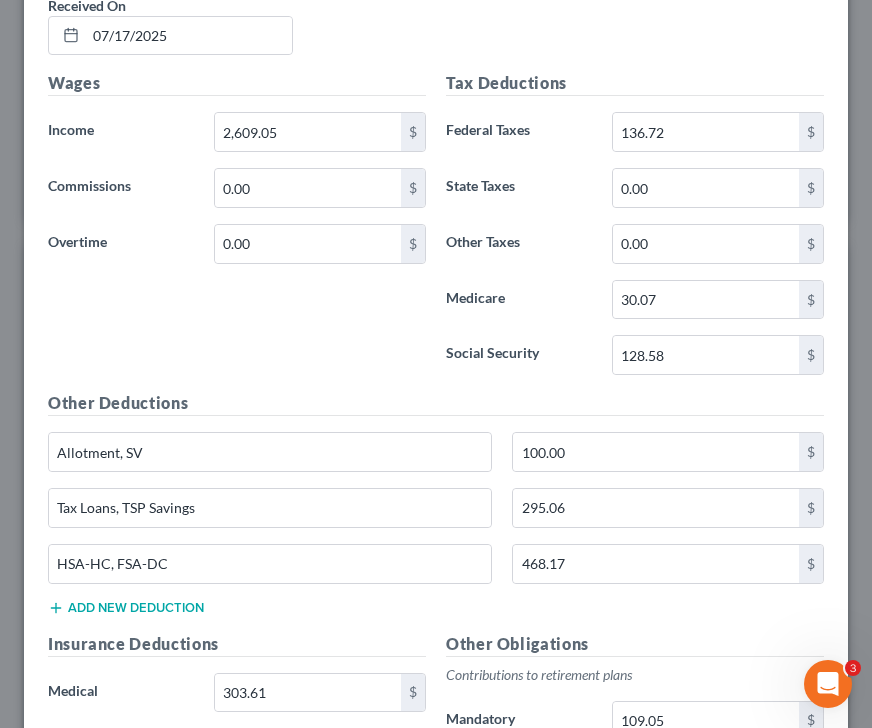 scroll, scrollTop: 831, scrollLeft: 0, axis: vertical 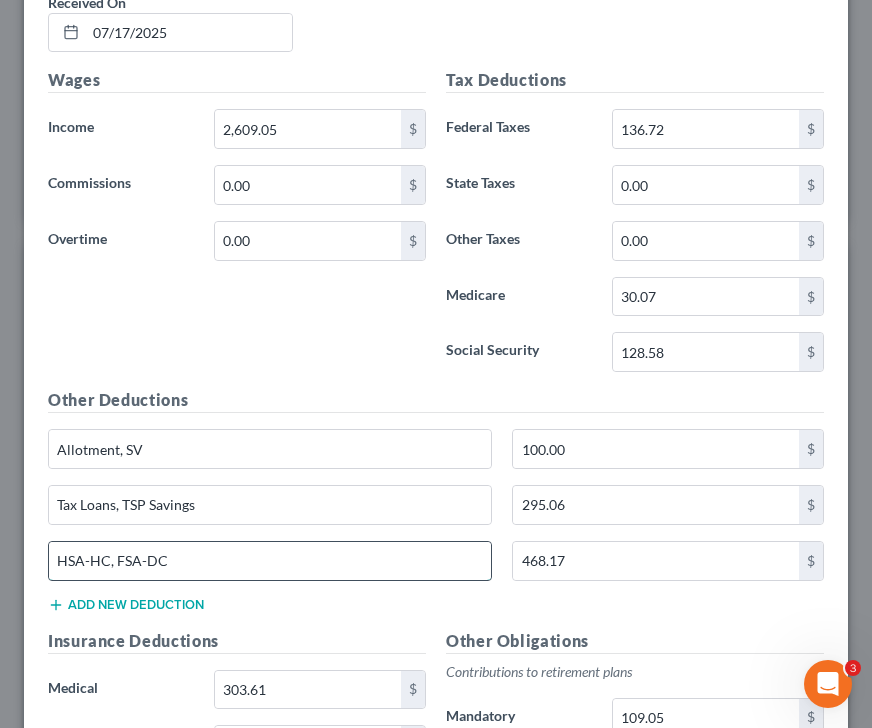 click on "HSA-HC, FSA-DC" at bounding box center (270, 561) 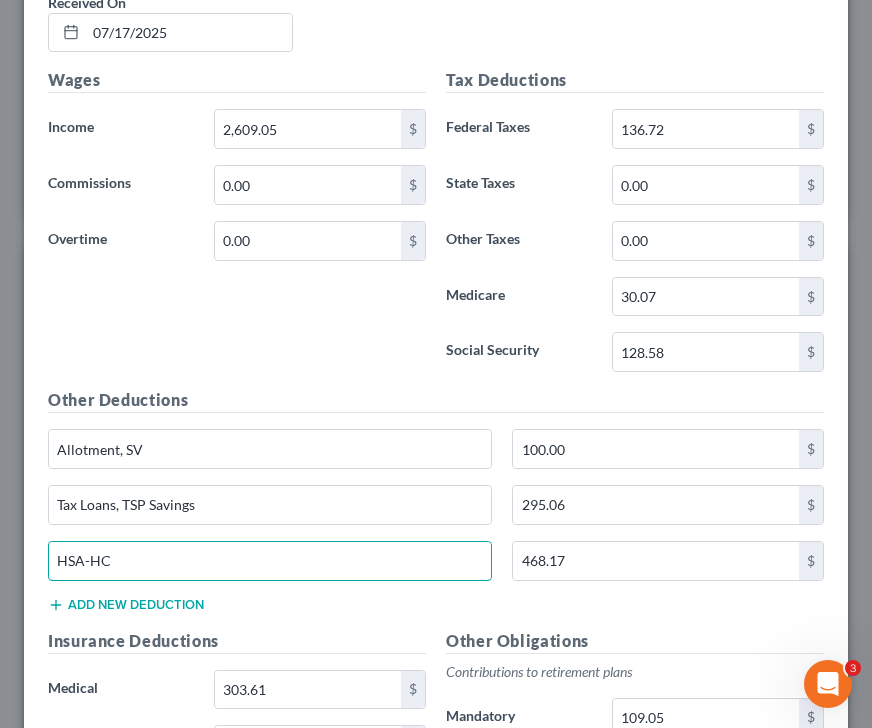 type on "HSA-HC" 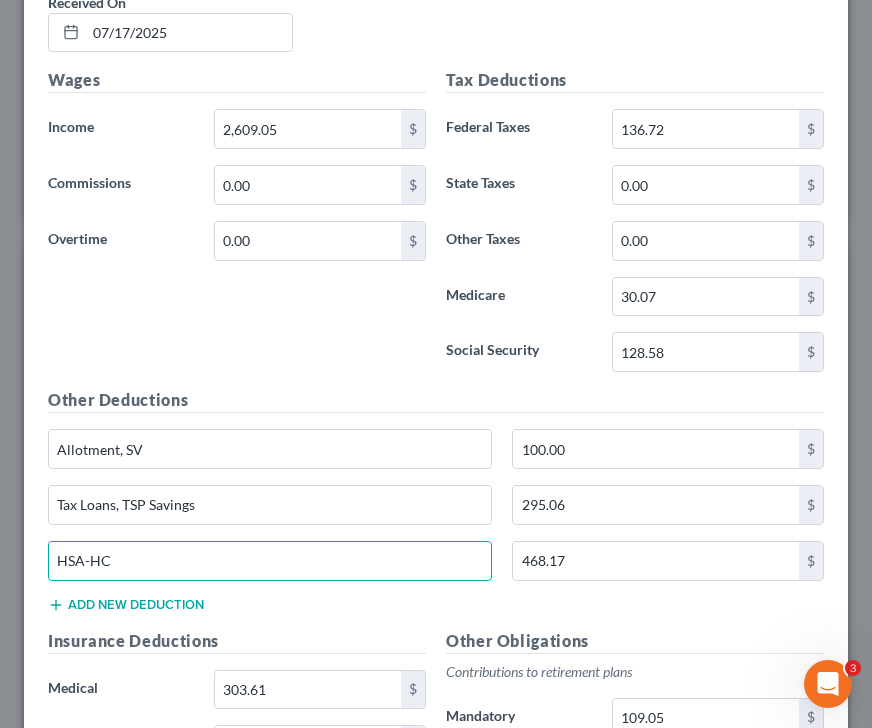 click on "Add new deduction" at bounding box center (126, 605) 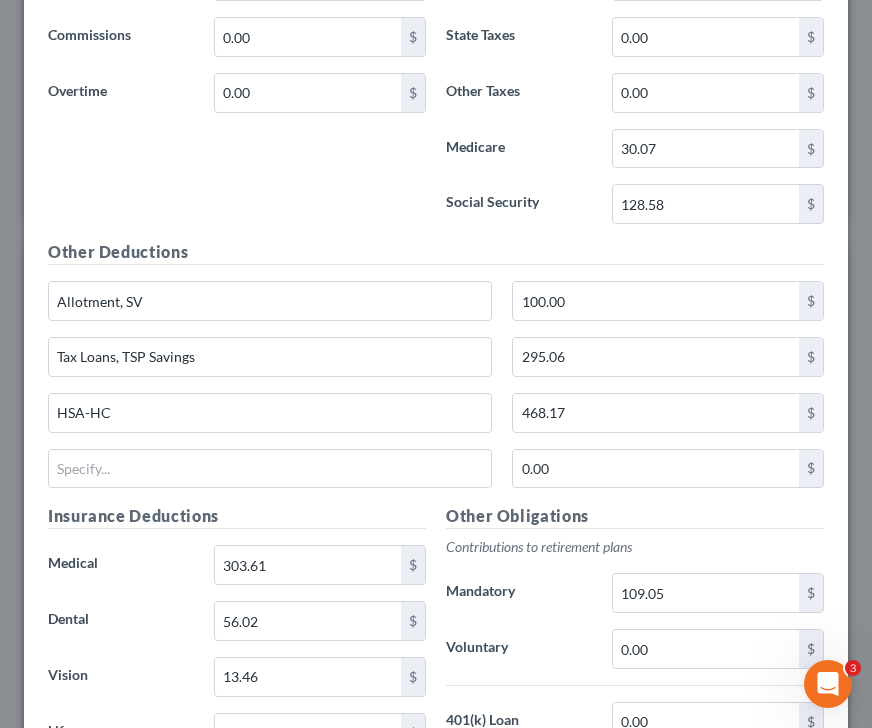 scroll, scrollTop: 987, scrollLeft: 0, axis: vertical 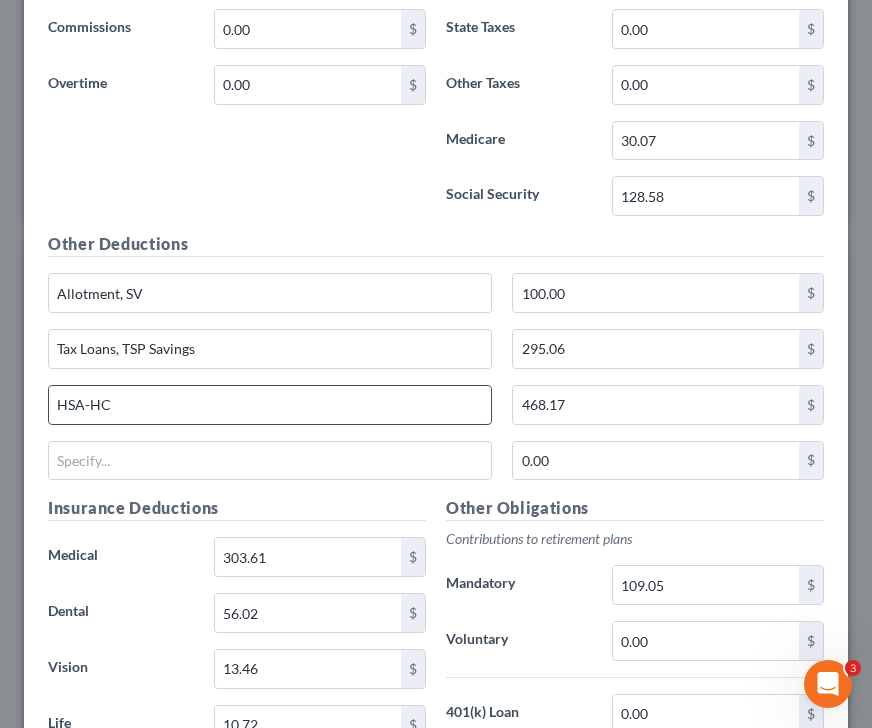 click on "HSA-HC" at bounding box center (270, 405) 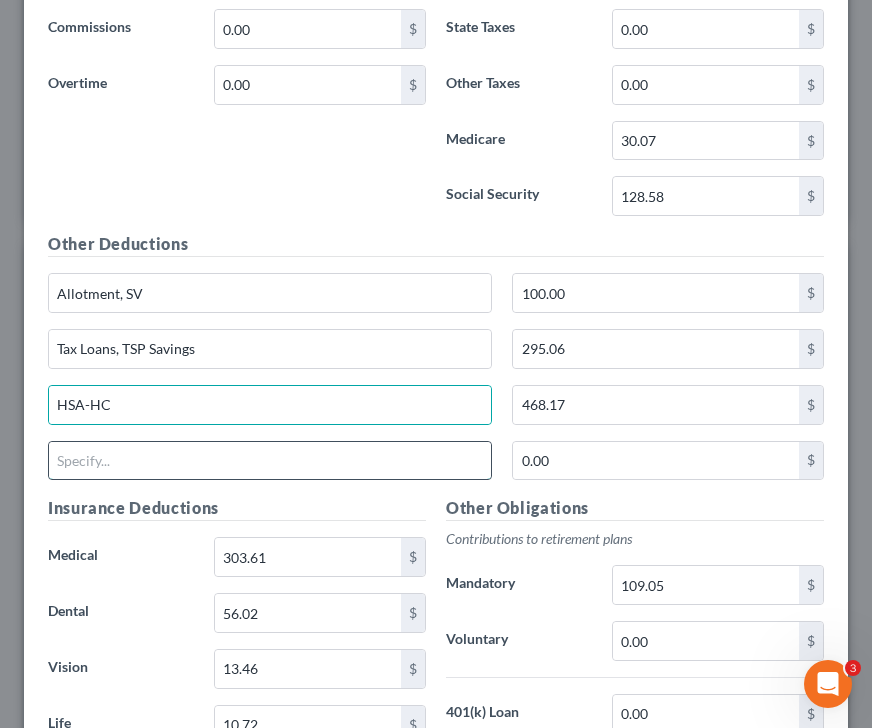 click at bounding box center [270, 461] 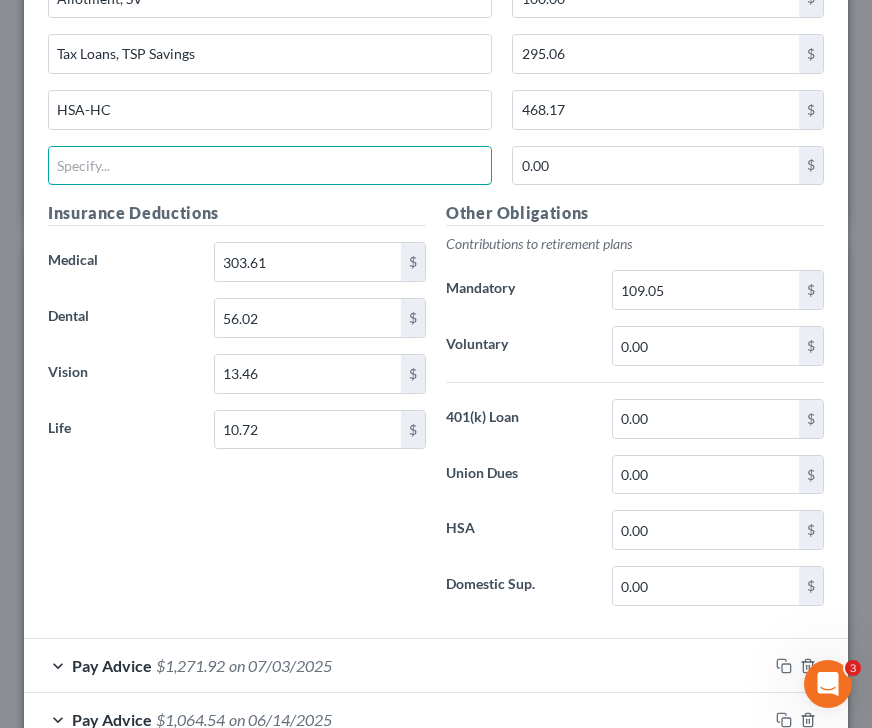 scroll, scrollTop: 1295, scrollLeft: 0, axis: vertical 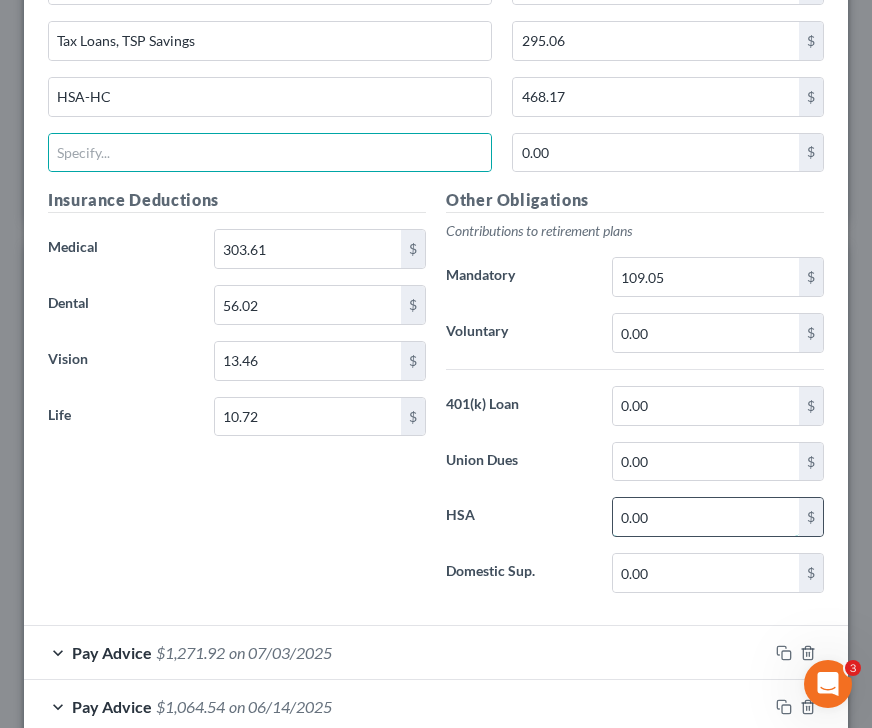 click on "0.00" at bounding box center [706, 517] 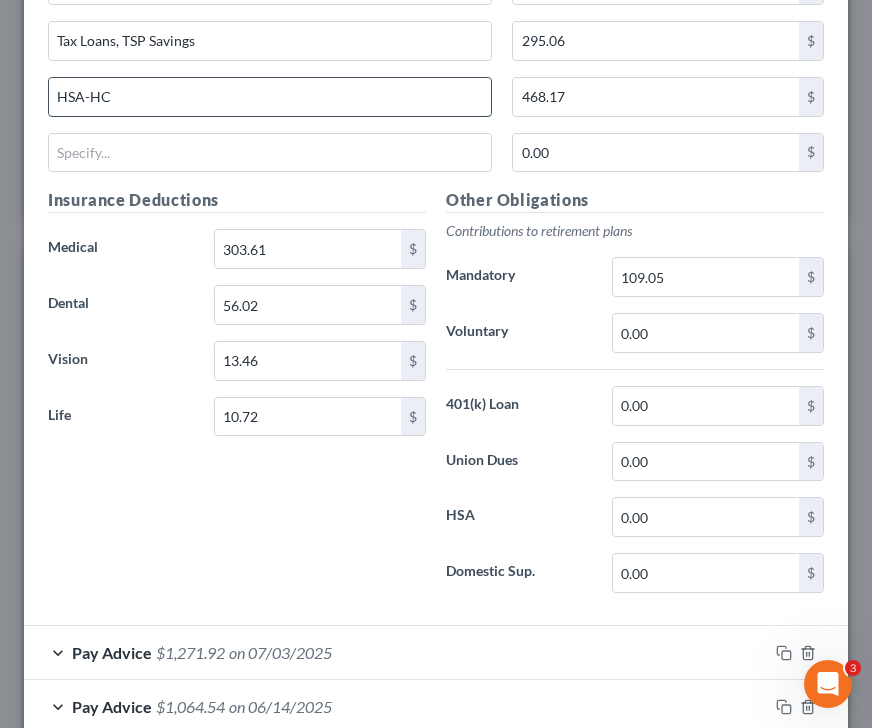click on "HSA-HC" at bounding box center [270, 97] 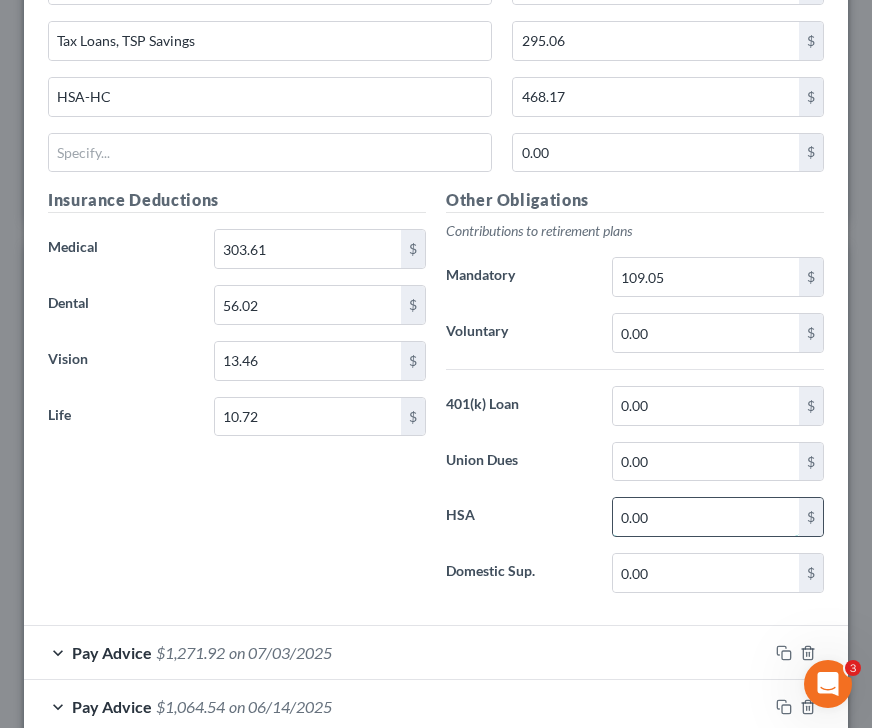 click on "0.00" at bounding box center [706, 517] 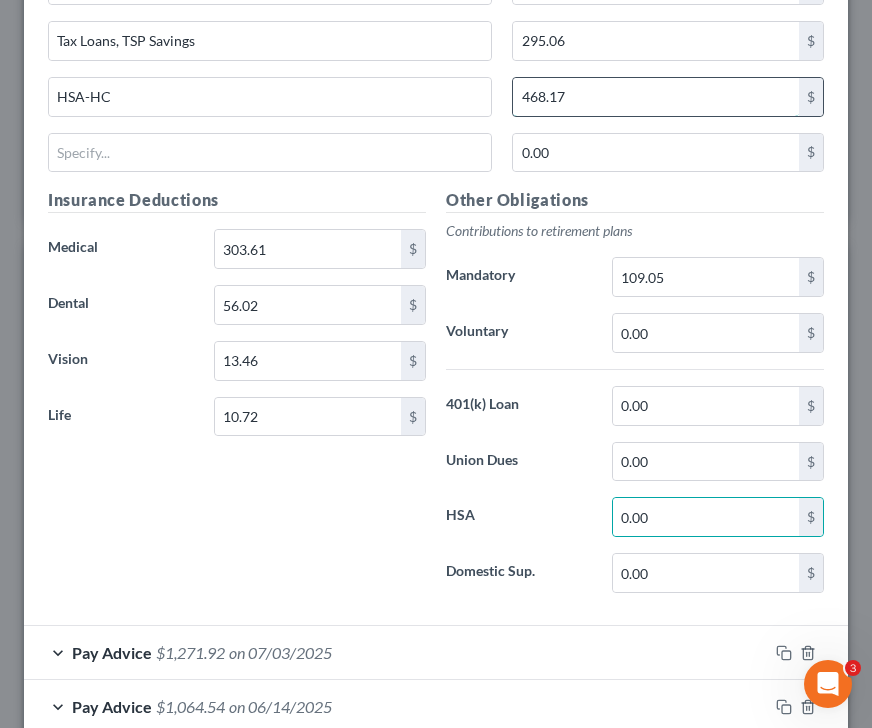 click on "468.17" at bounding box center (656, 97) 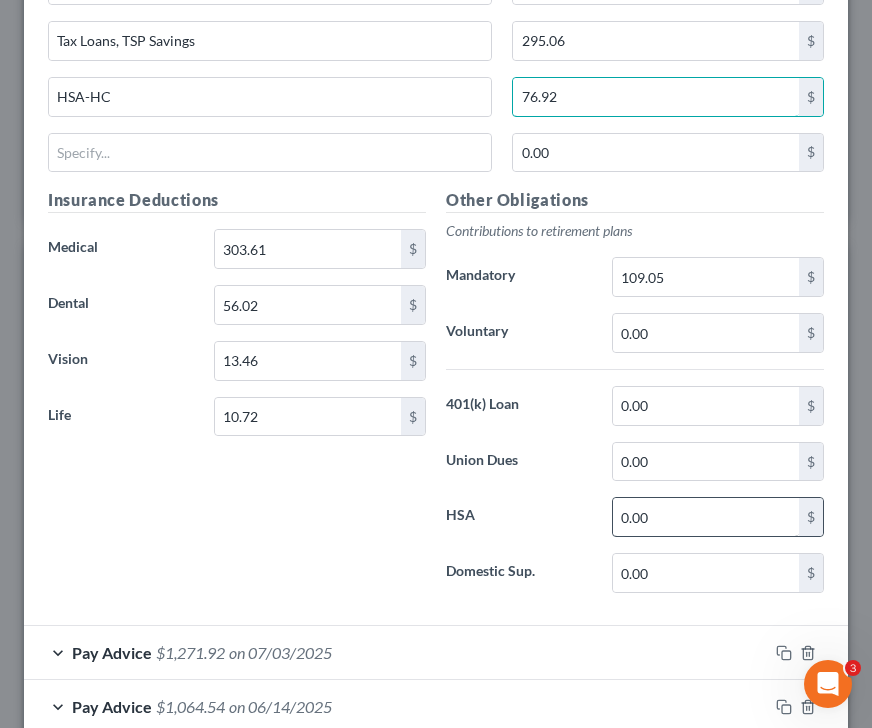 type on "76.92" 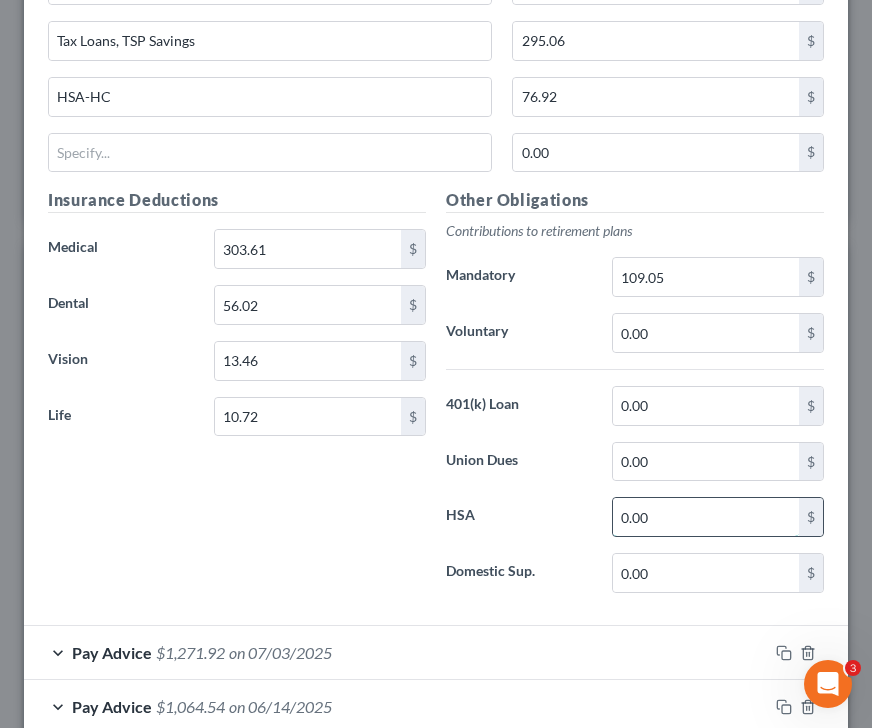 click on "0.00" at bounding box center (706, 517) 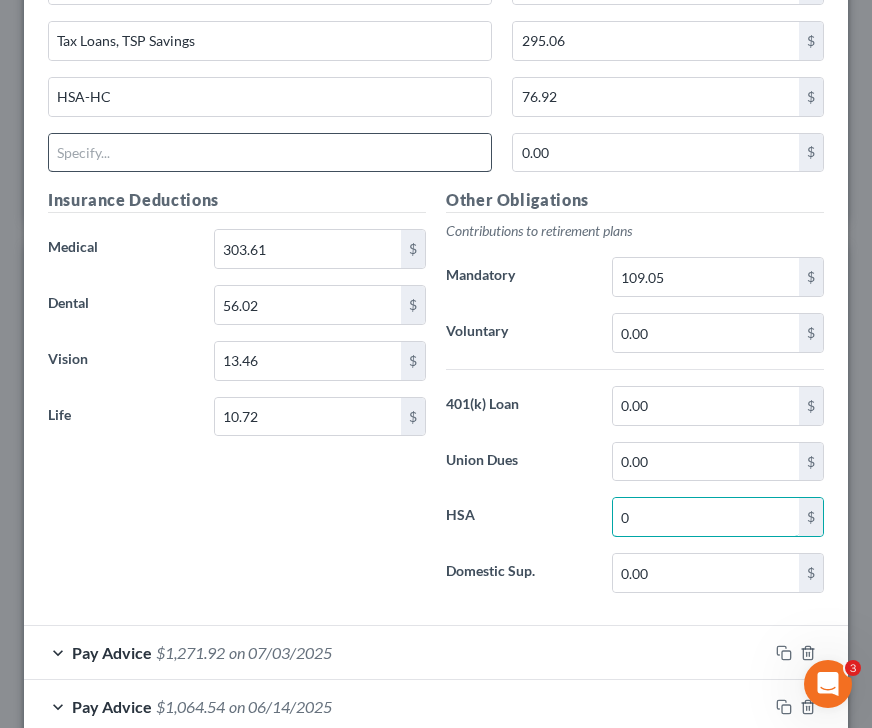 type on "0" 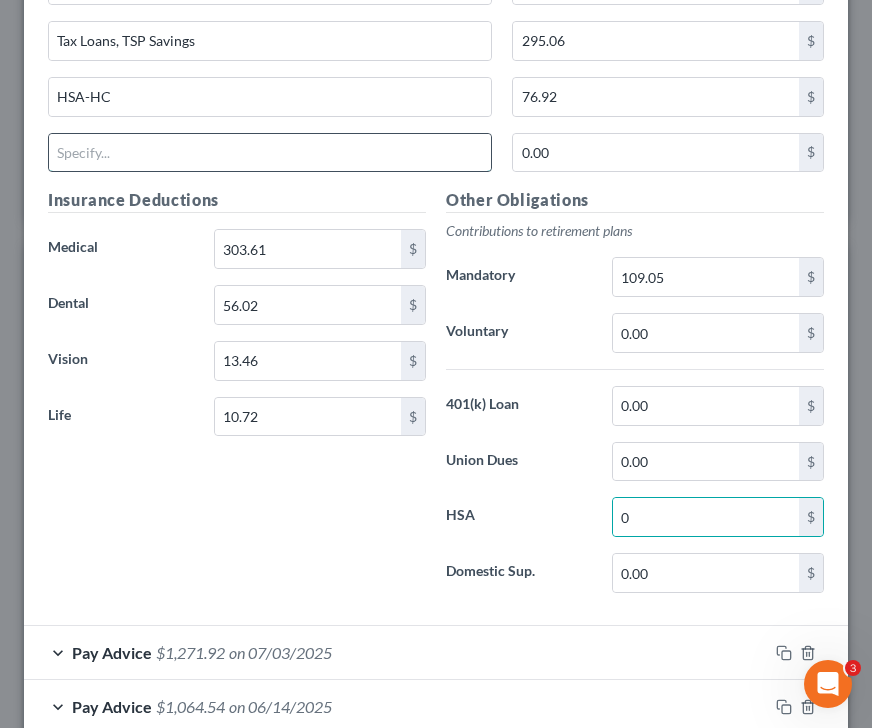 click at bounding box center (270, 153) 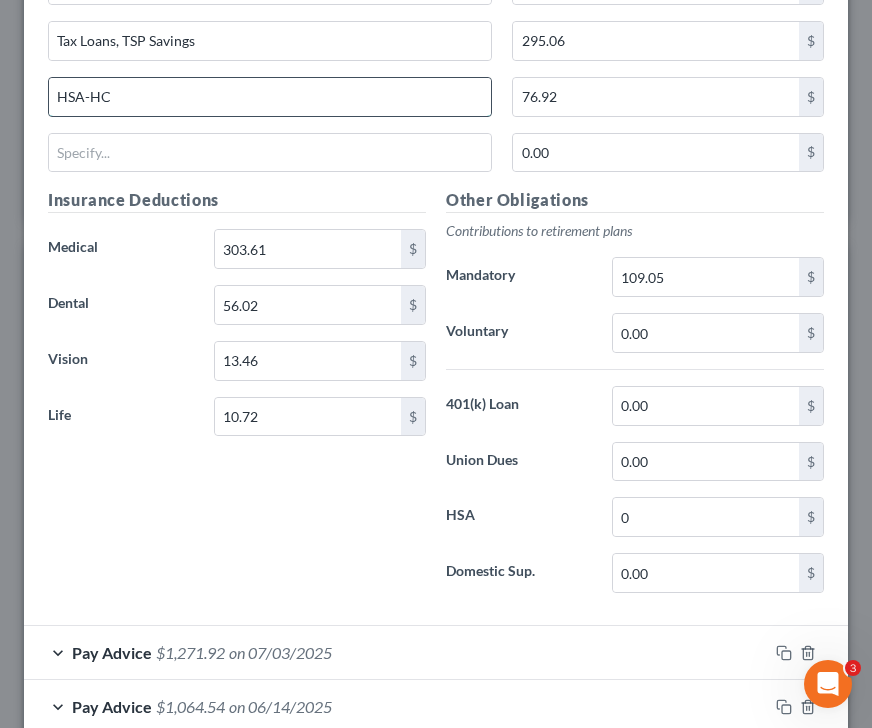 click on "HSA-HC" at bounding box center [270, 97] 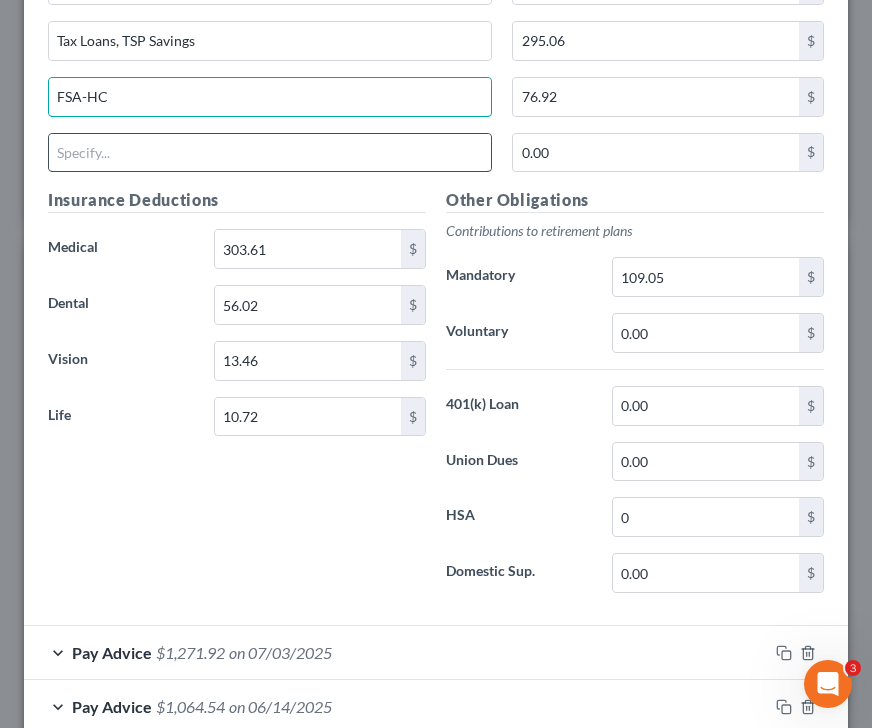 type on "FSA-HC" 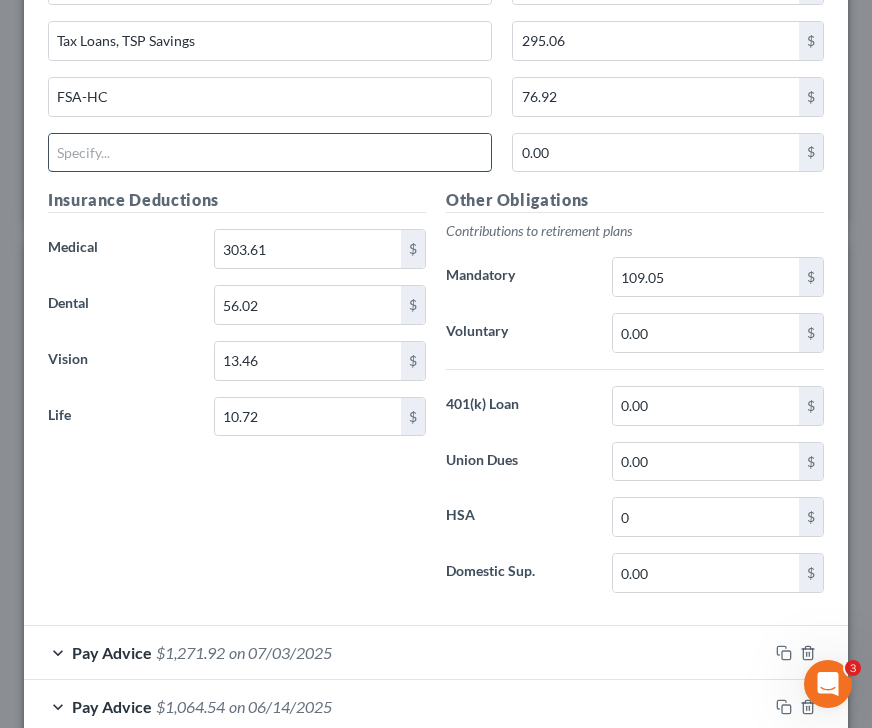 click at bounding box center [270, 153] 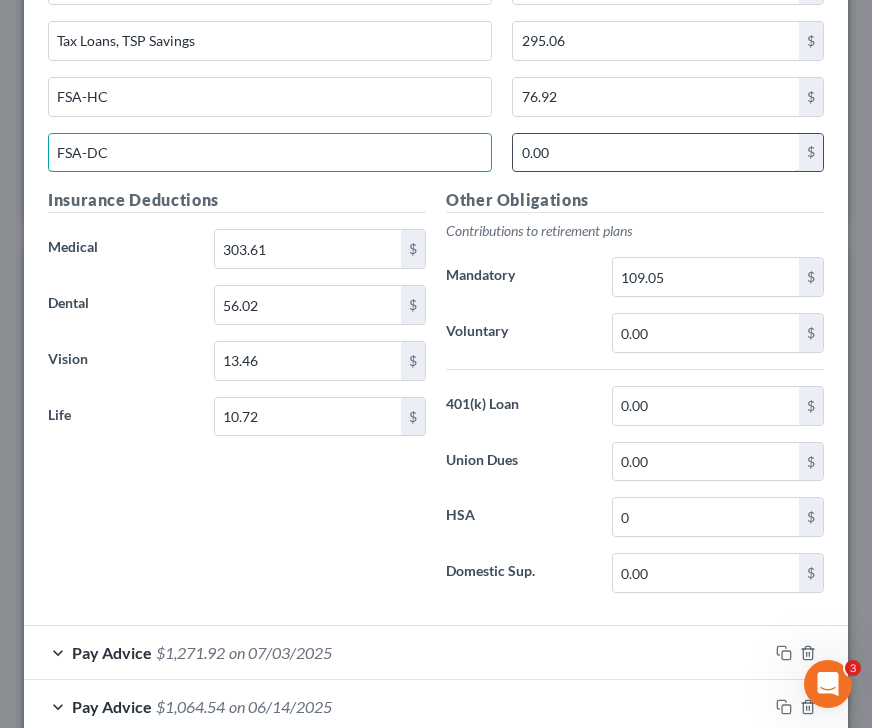 type on "FSA-DC" 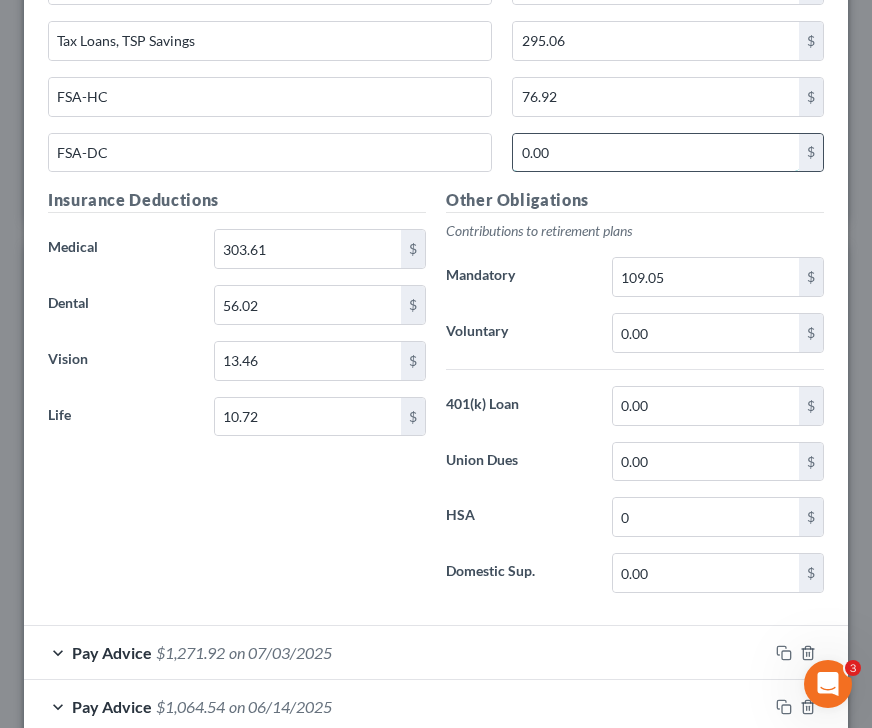 click on "0.00" at bounding box center [656, 153] 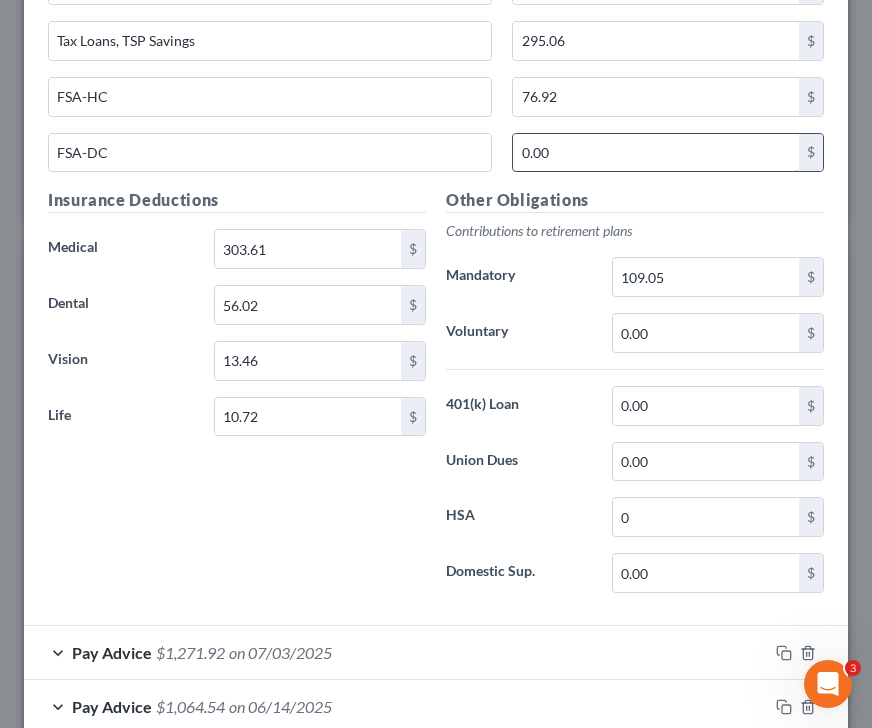 click on "0.00" at bounding box center [656, 153] 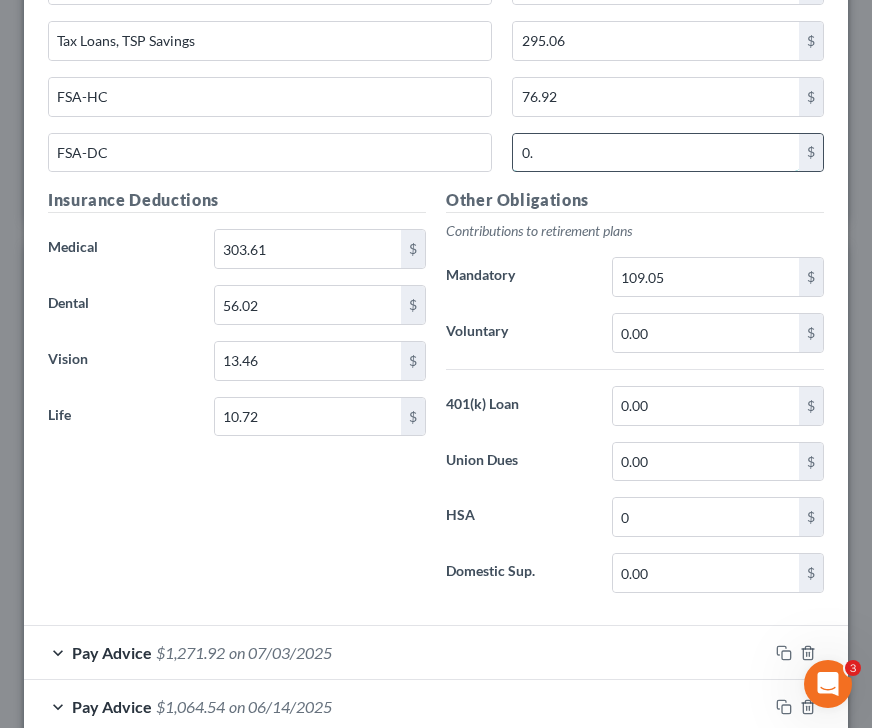 type on "0" 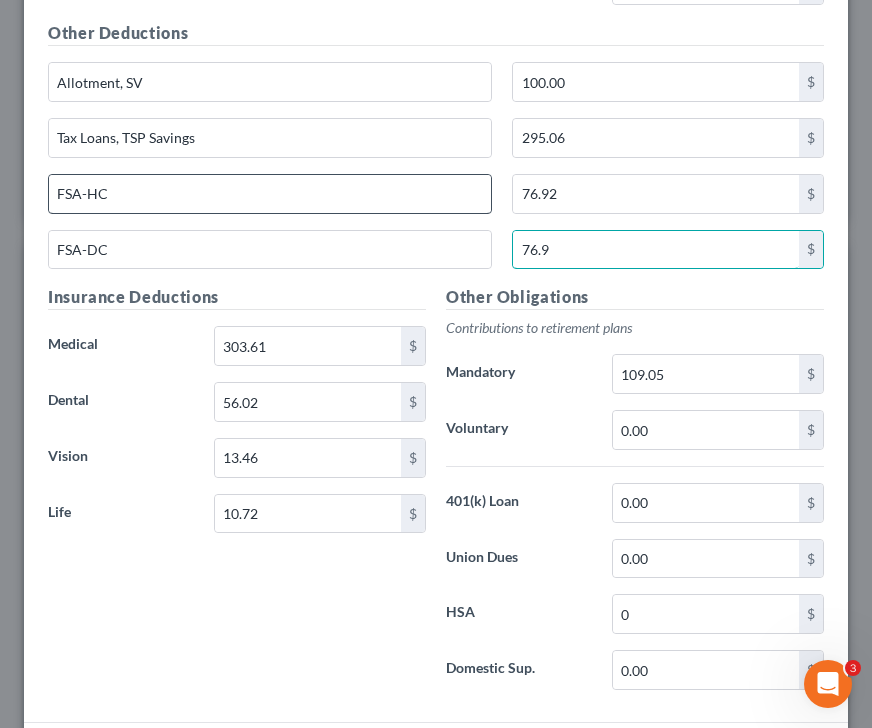 scroll, scrollTop: 1199, scrollLeft: 0, axis: vertical 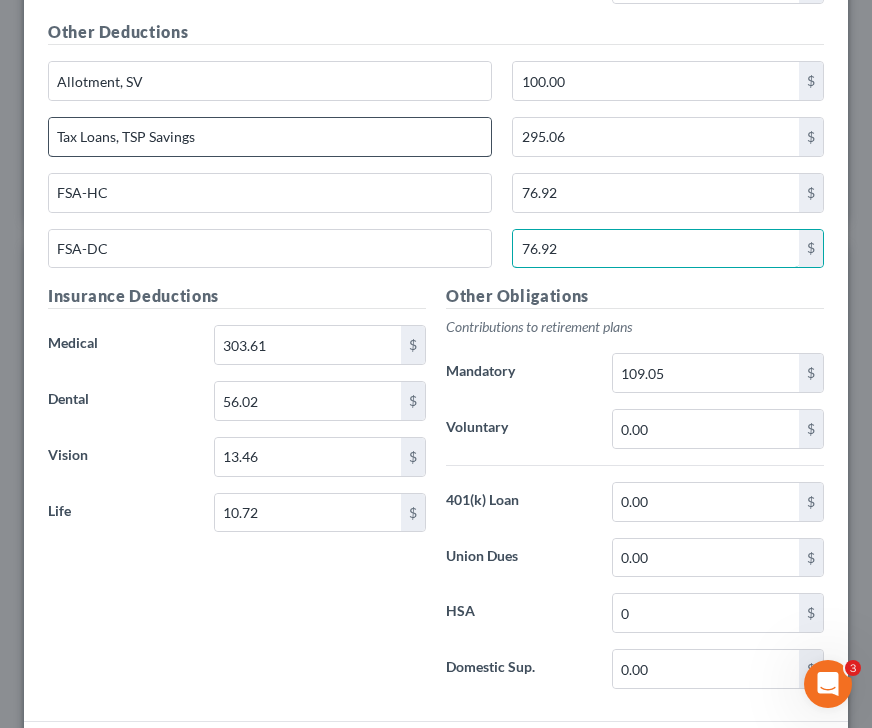 type on "76.92" 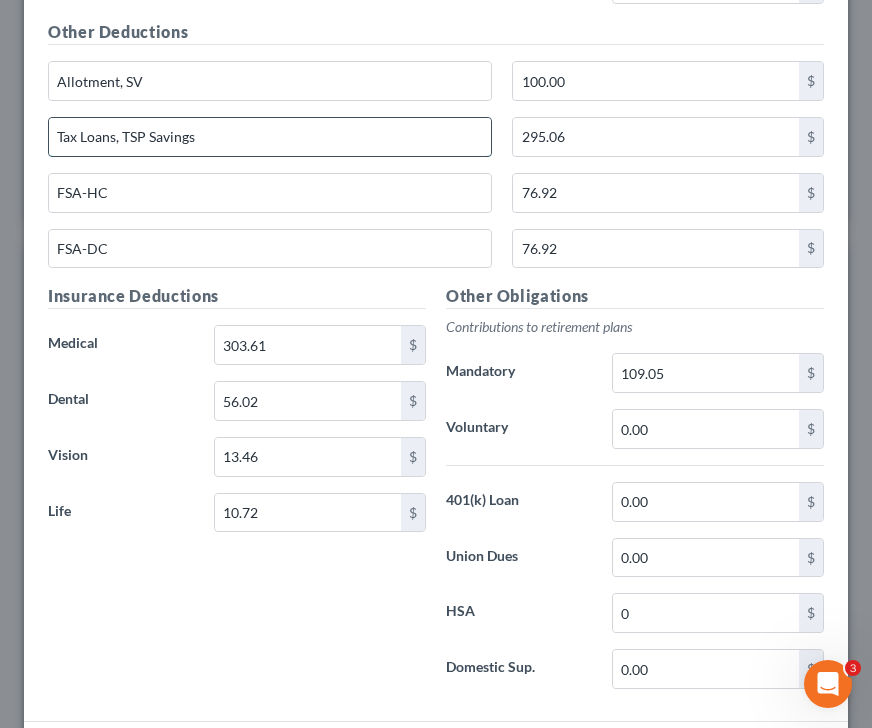 drag, startPoint x: 231, startPoint y: 144, endPoint x: 122, endPoint y: 139, distance: 109.11462 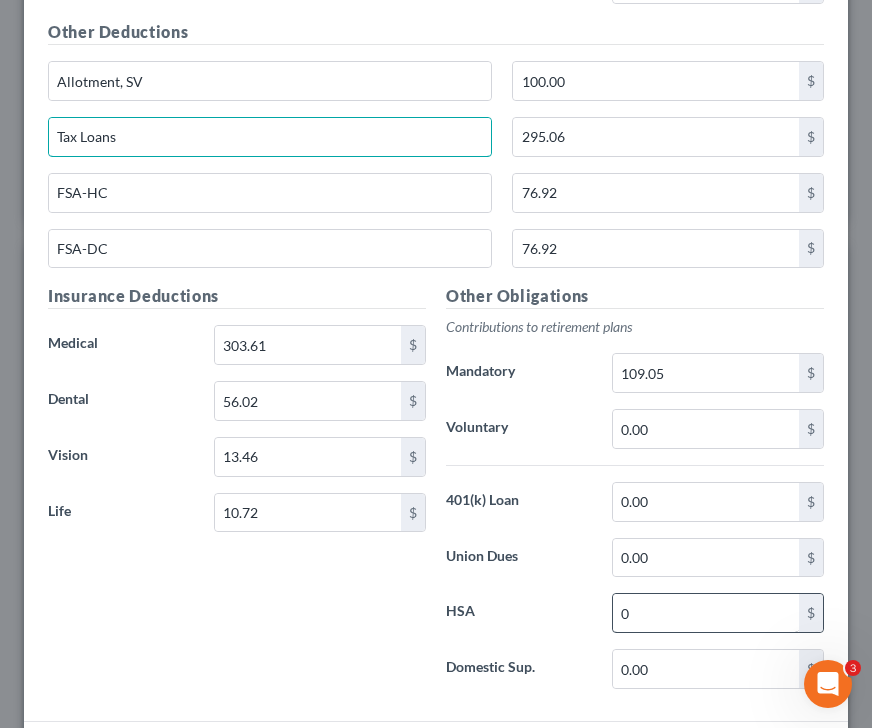 type on "Tax Loans" 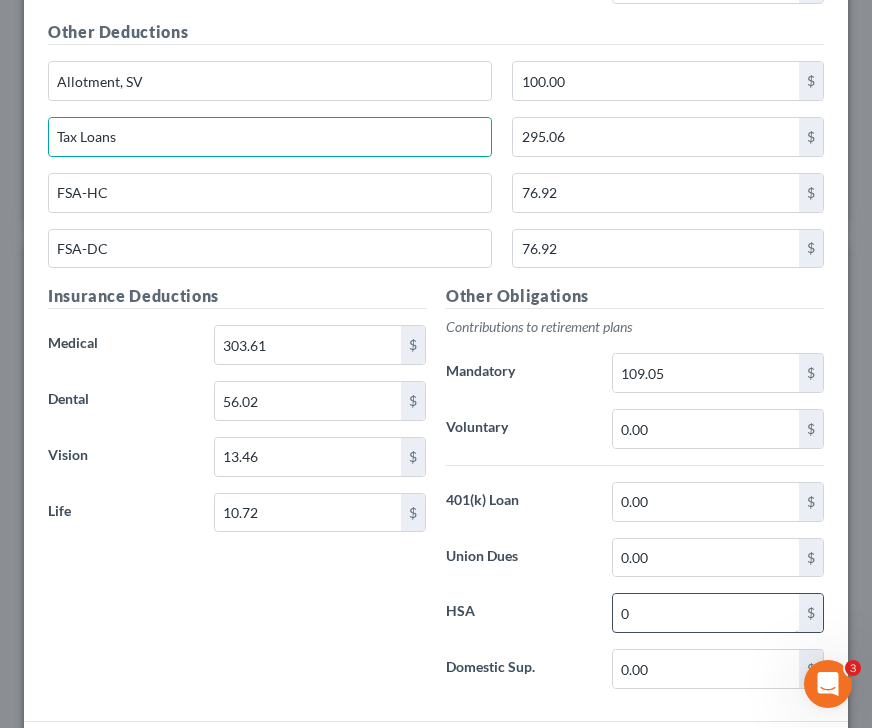 click on "0" at bounding box center (706, 613) 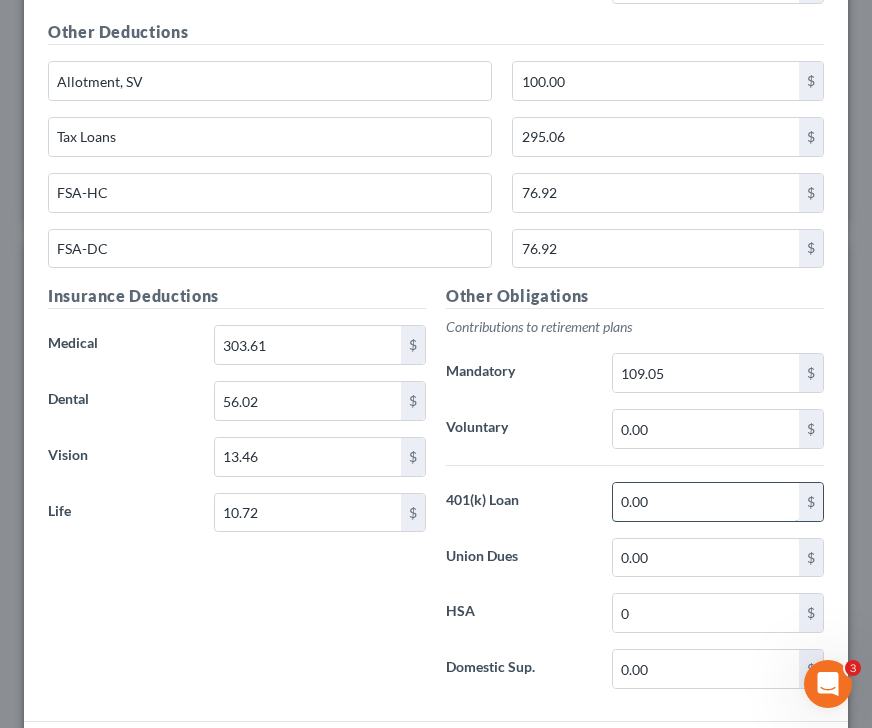 click on "0.00" at bounding box center [706, 502] 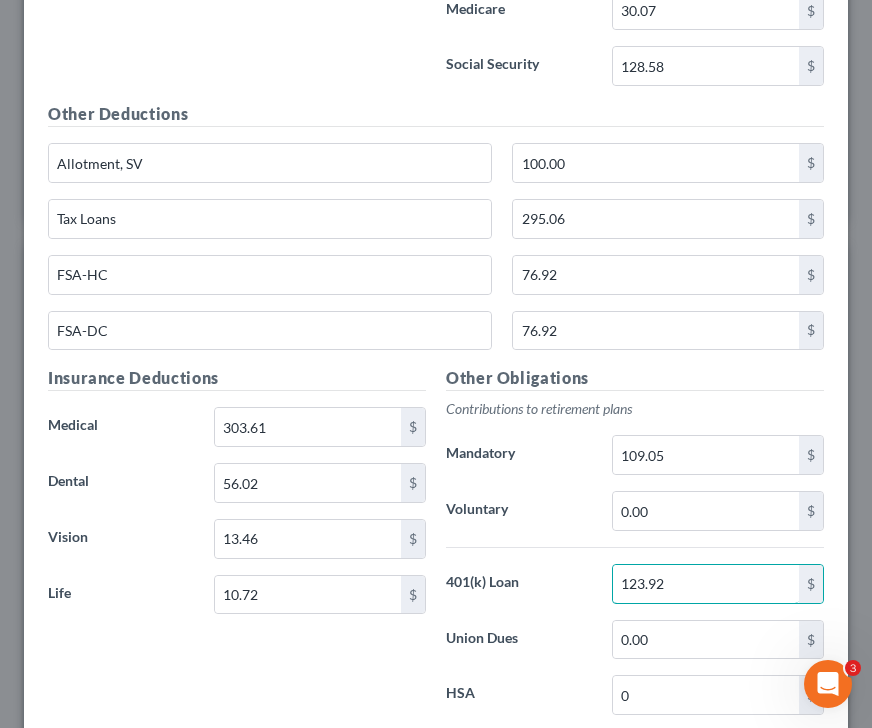 scroll, scrollTop: 1115, scrollLeft: 0, axis: vertical 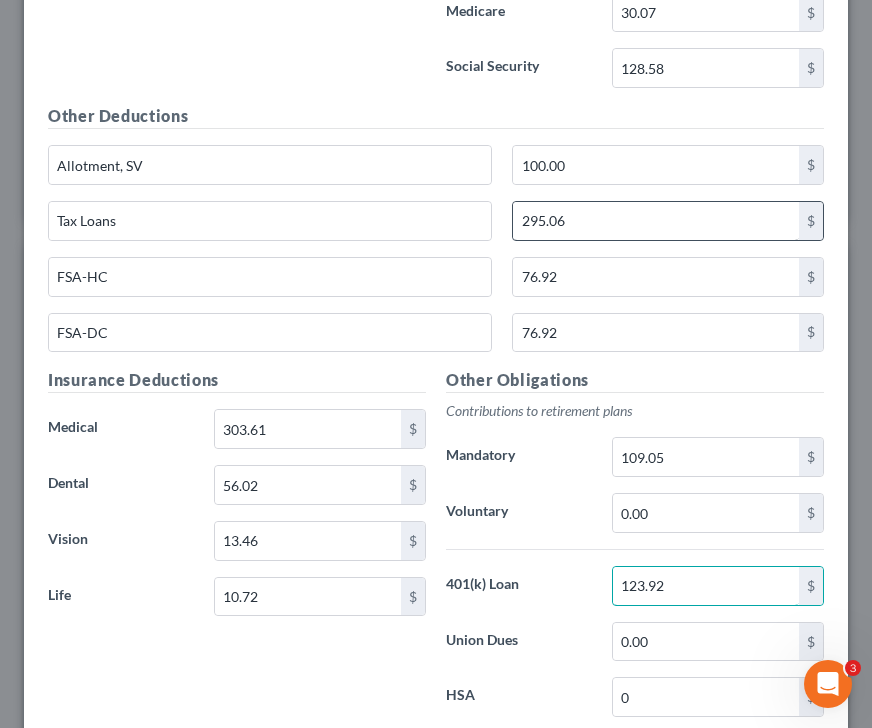 type on "123.92" 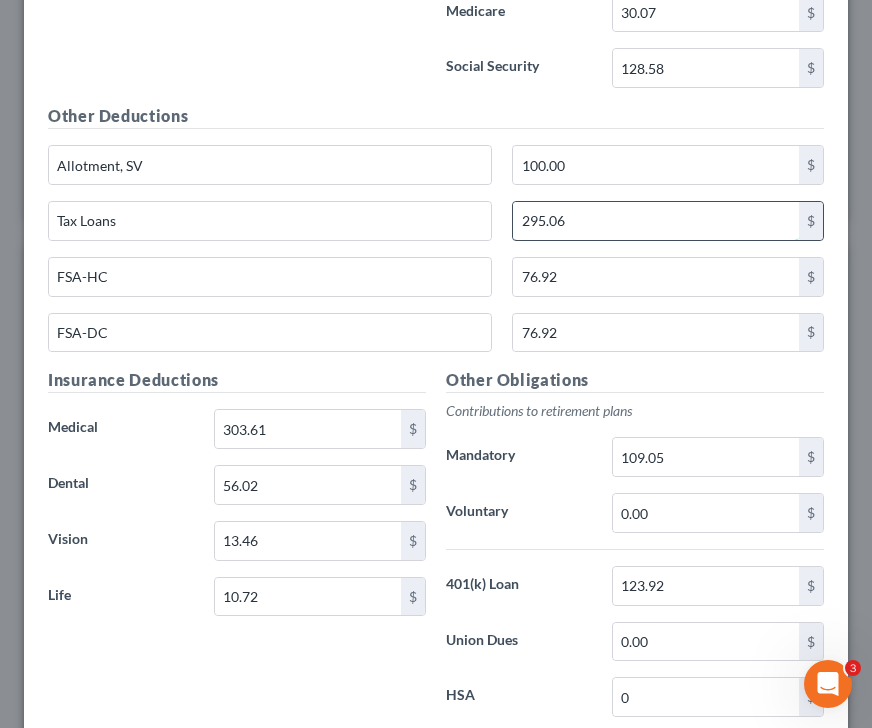 click on "295.06" at bounding box center (656, 221) 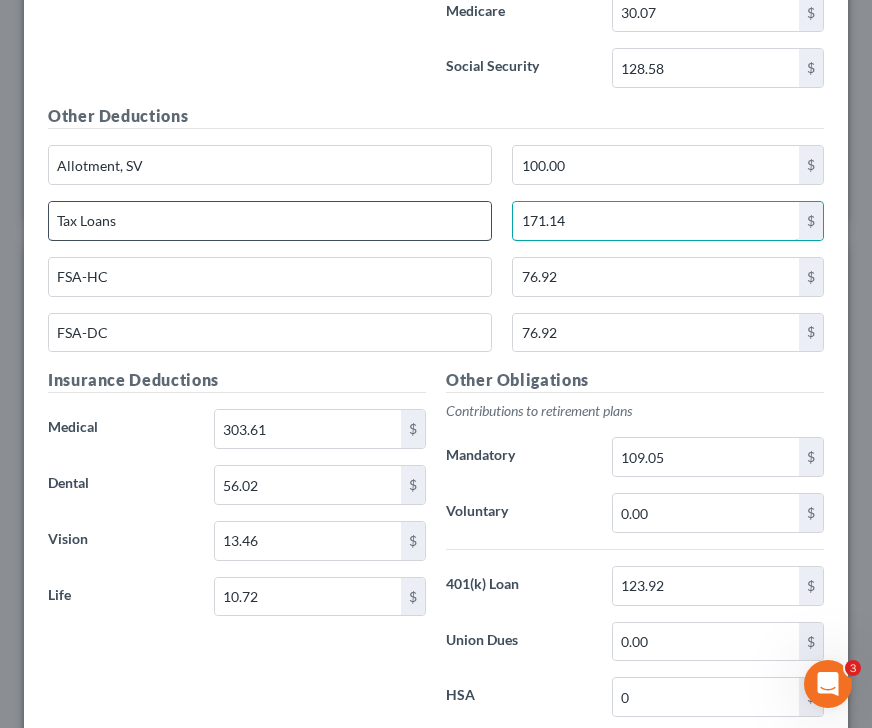 type on "171.14" 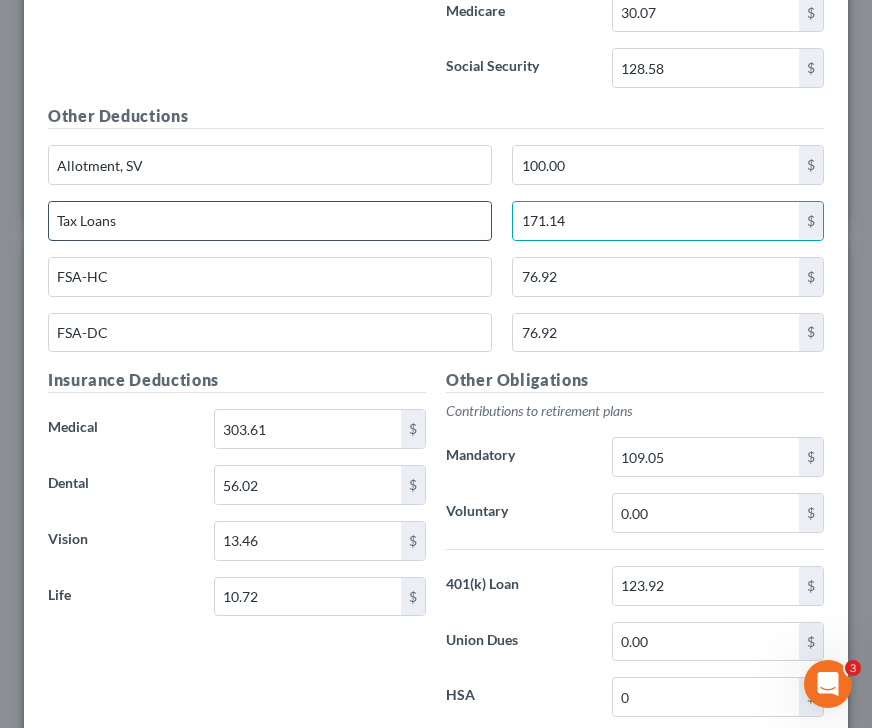 click on "Tax Loans" at bounding box center [270, 221] 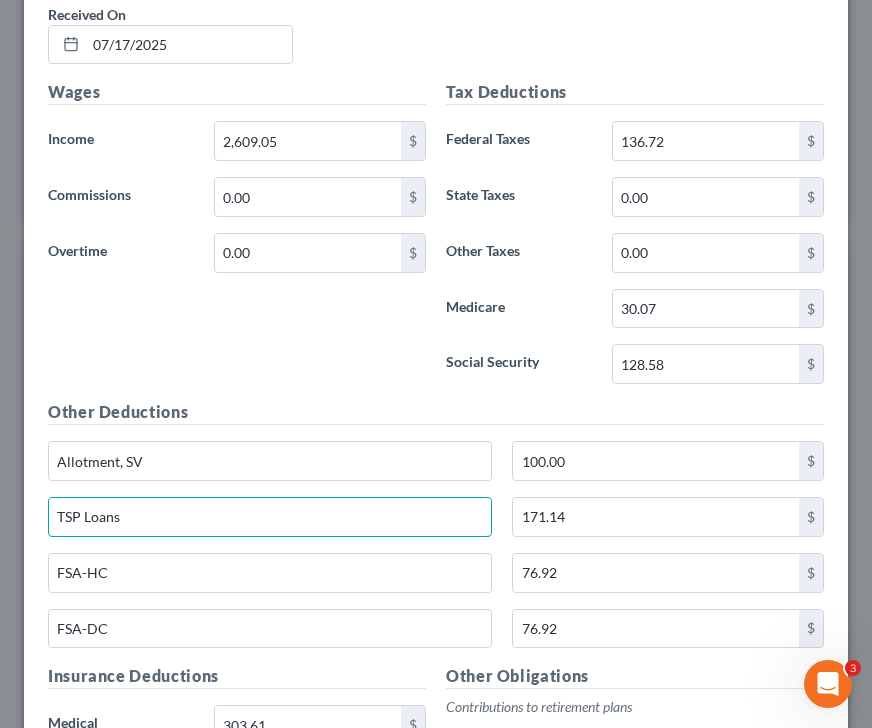 scroll, scrollTop: 821, scrollLeft: 0, axis: vertical 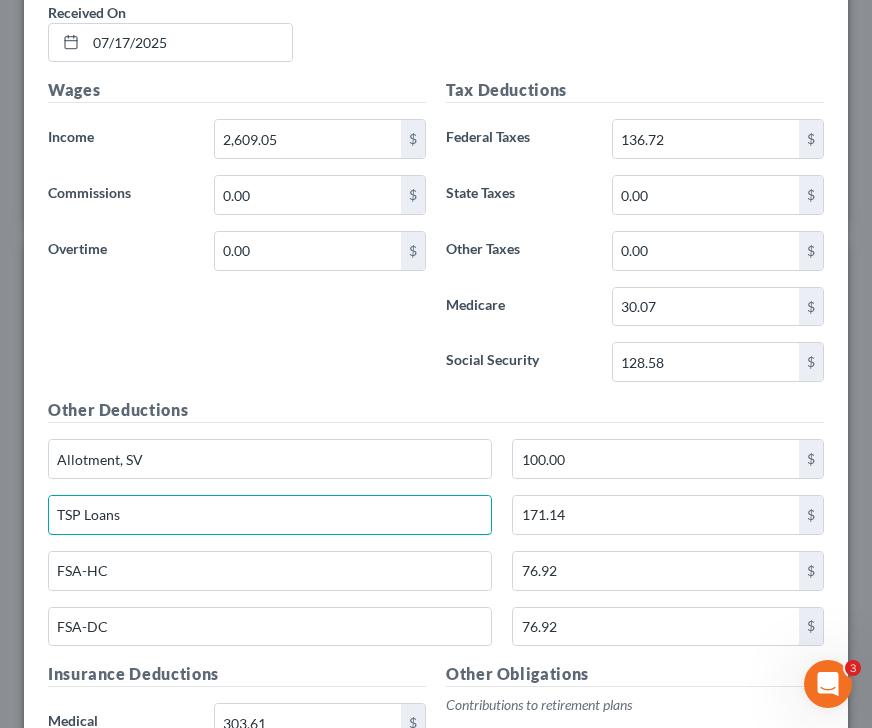 type on "TSP Loans" 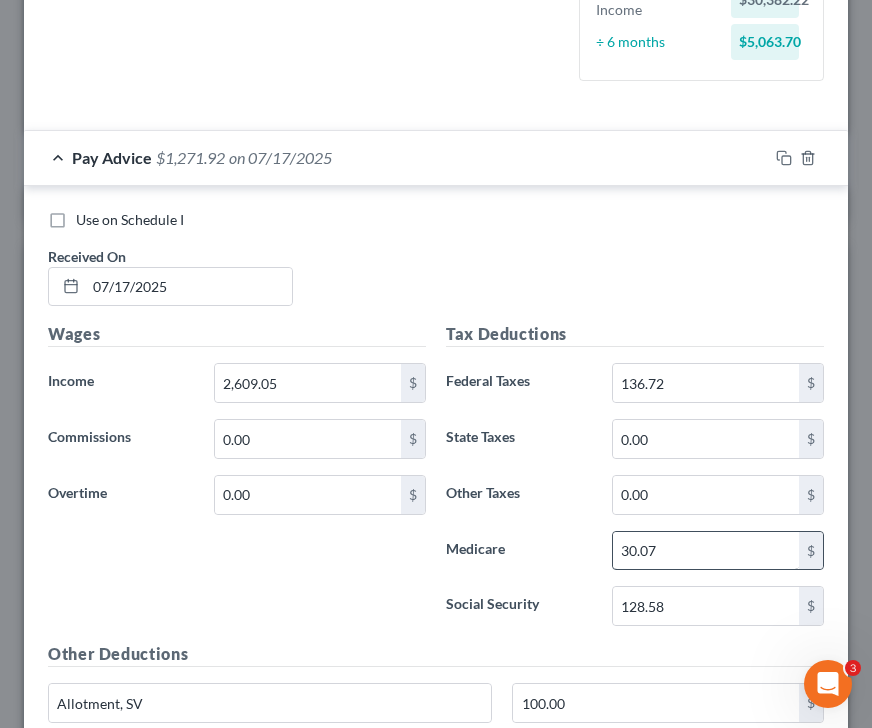 scroll, scrollTop: 580, scrollLeft: 0, axis: vertical 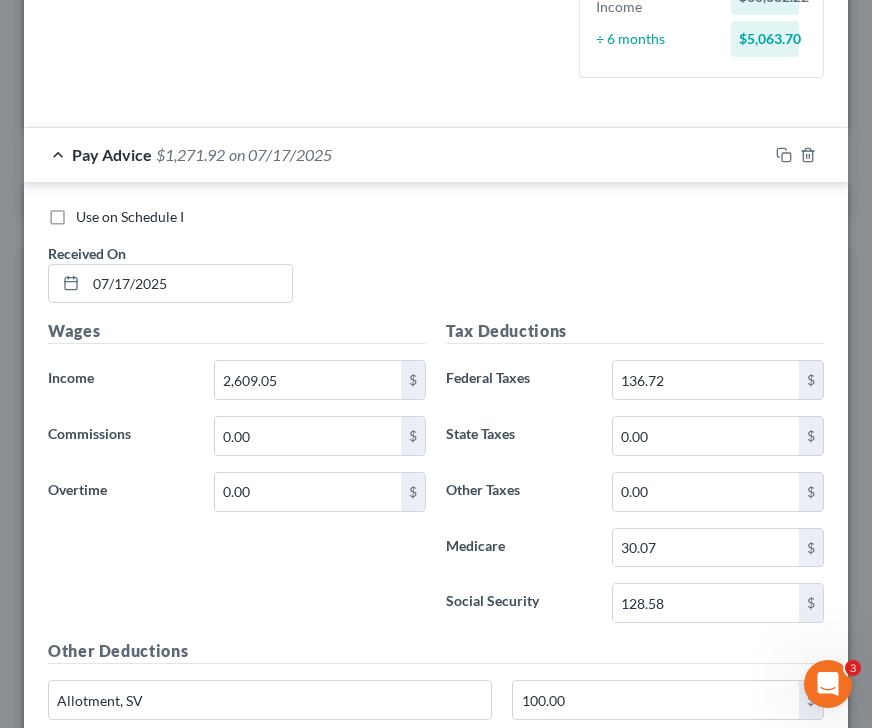 click on "Pay Advice $1,271.92 on [DATE]" at bounding box center (396, 154) 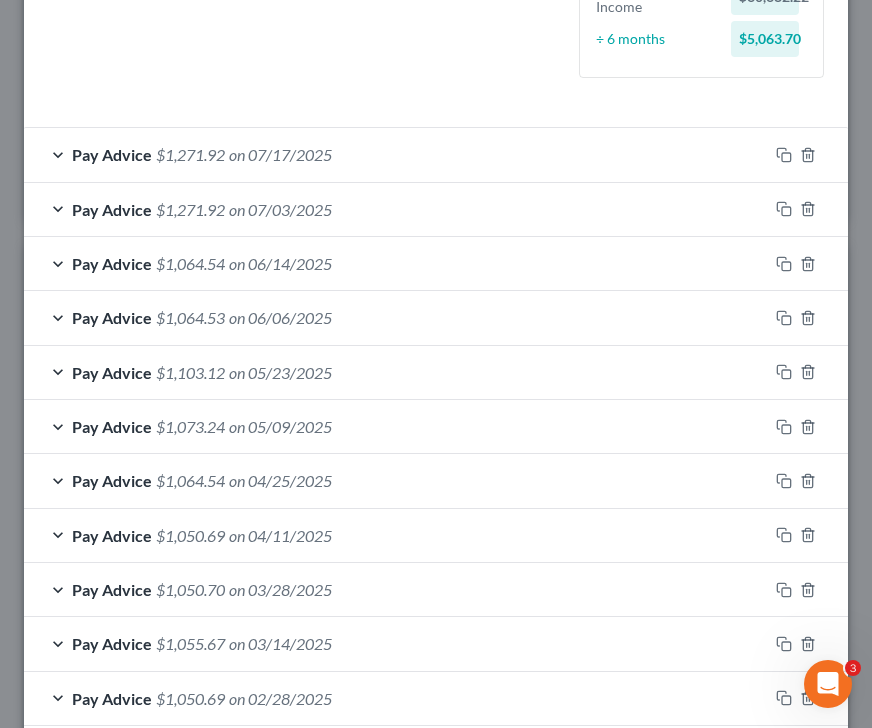 click on "Pay Advice" at bounding box center [112, 209] 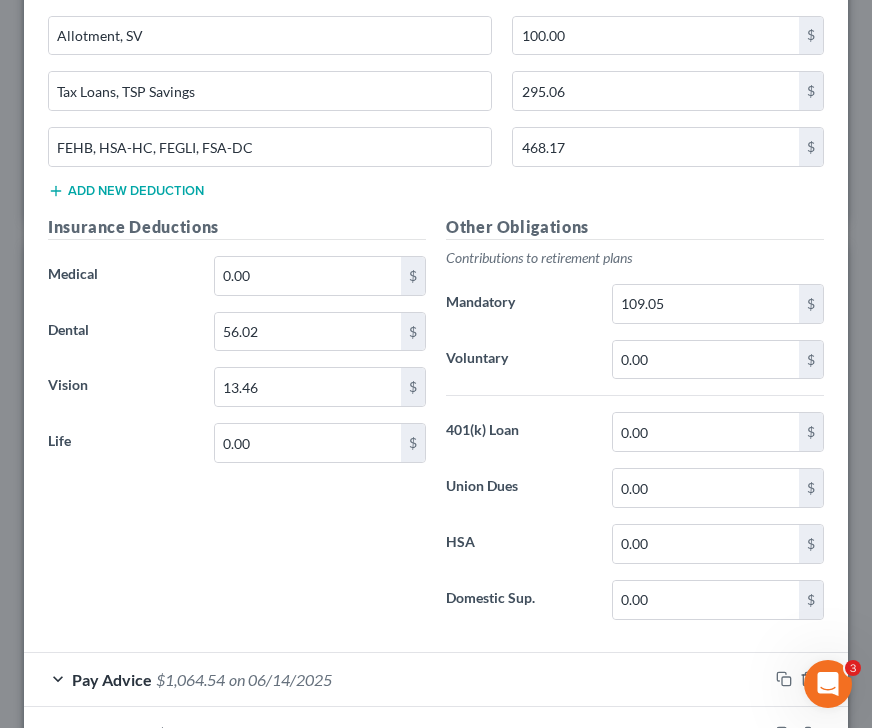 scroll, scrollTop: 1306, scrollLeft: 0, axis: vertical 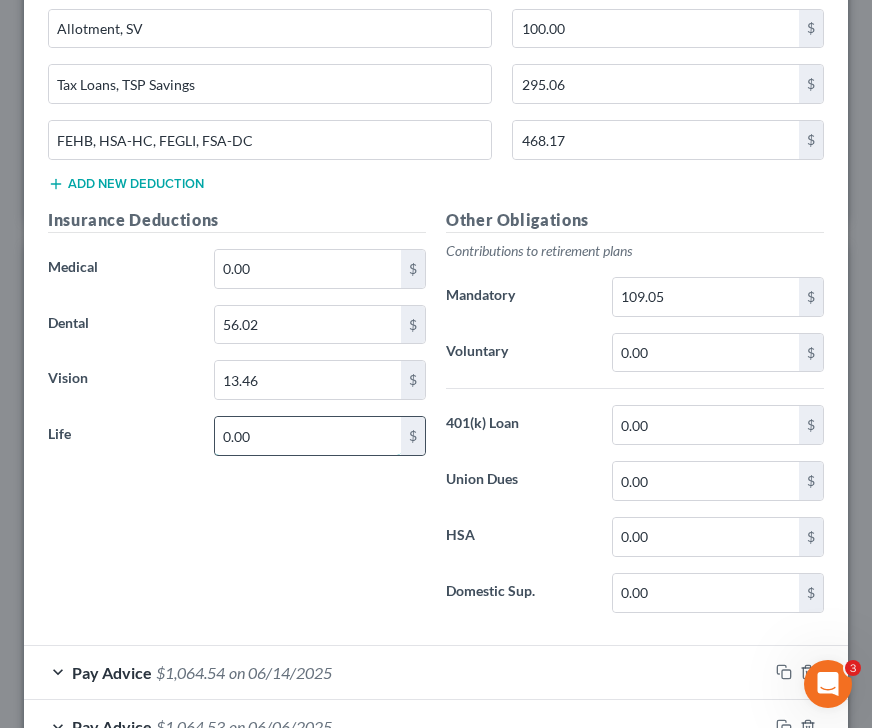 click on "0.00" at bounding box center (308, 436) 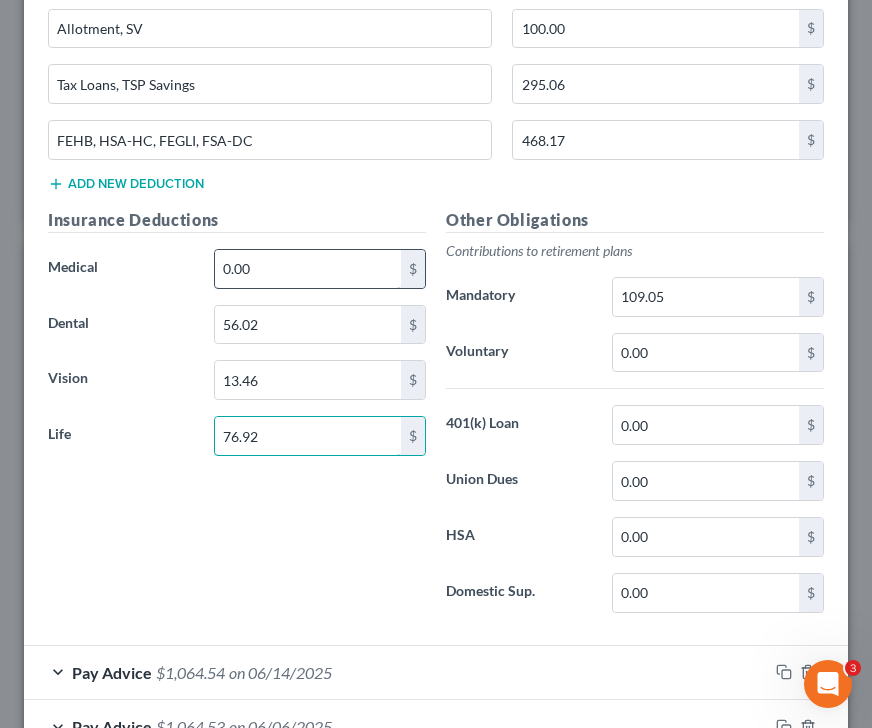 type on "76.92" 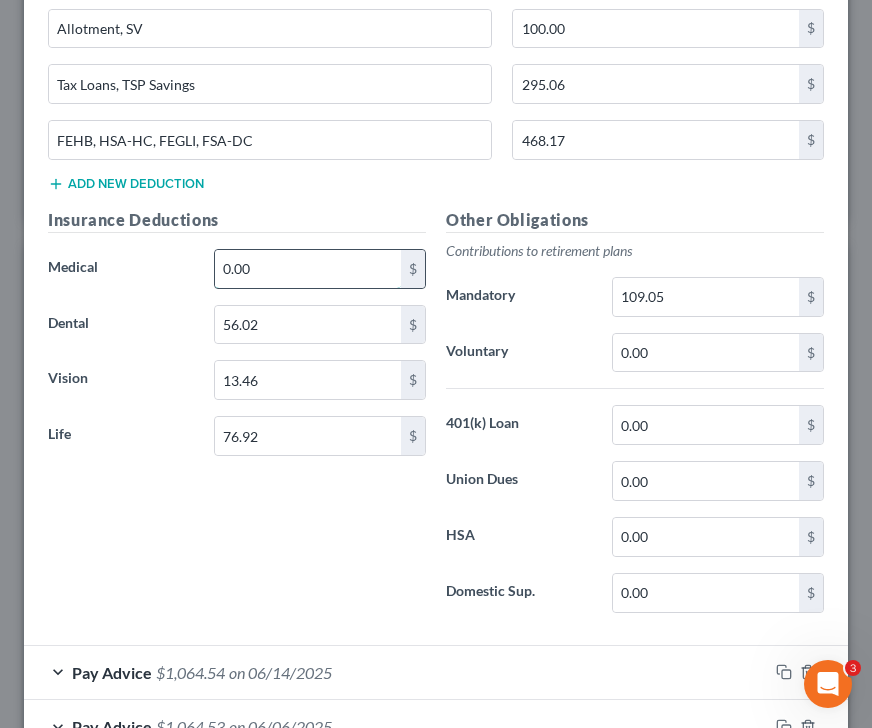 click on "0.00" at bounding box center (308, 269) 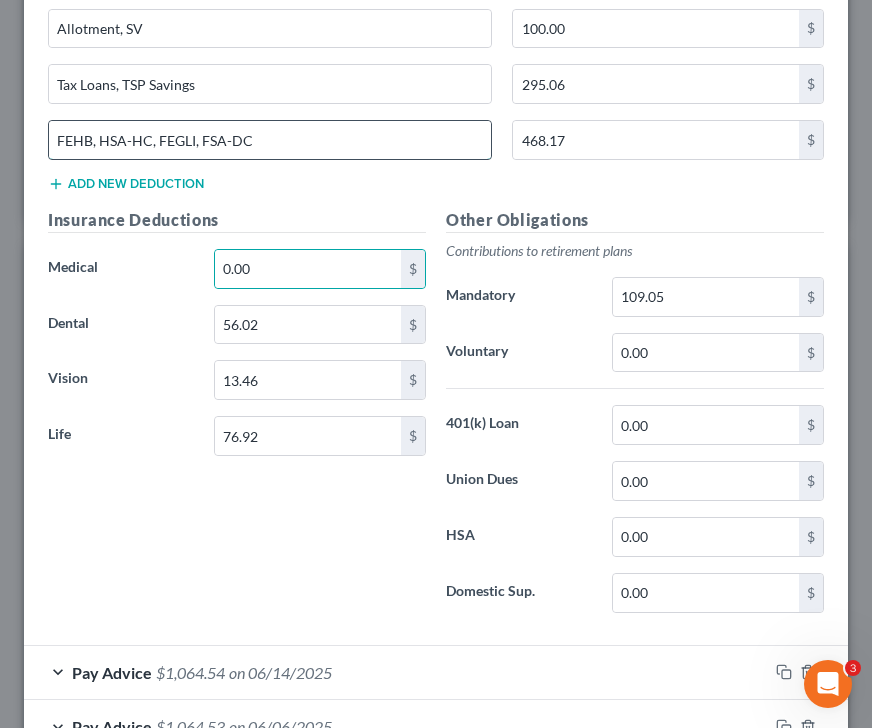 click on "FEHB, HSA-HC, FEGLI, FSA-DC" at bounding box center [270, 140] 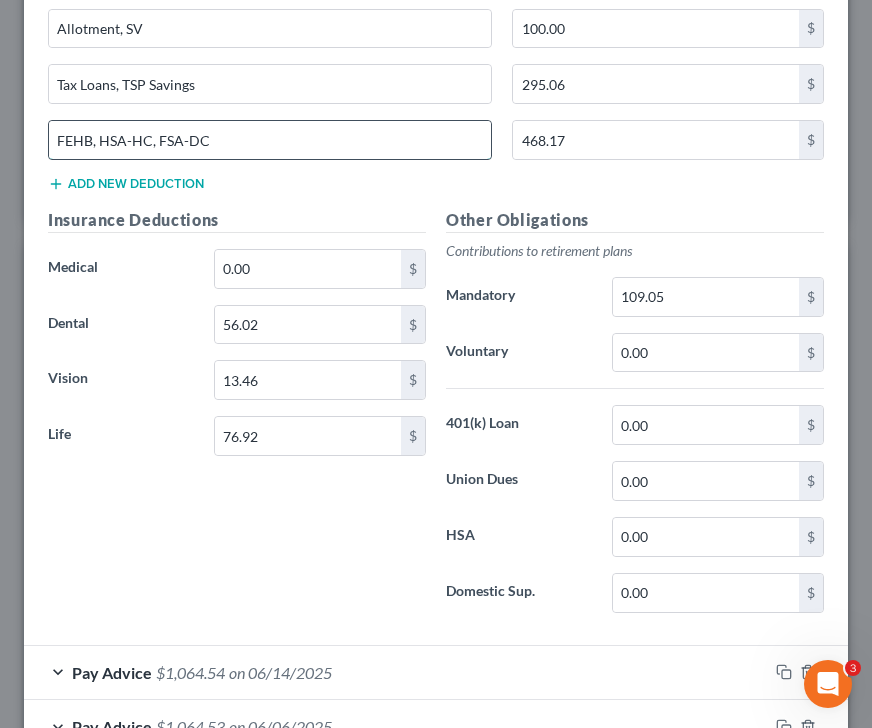 click on "FEHB, HSA-HC, FSA-DC" at bounding box center (270, 140) 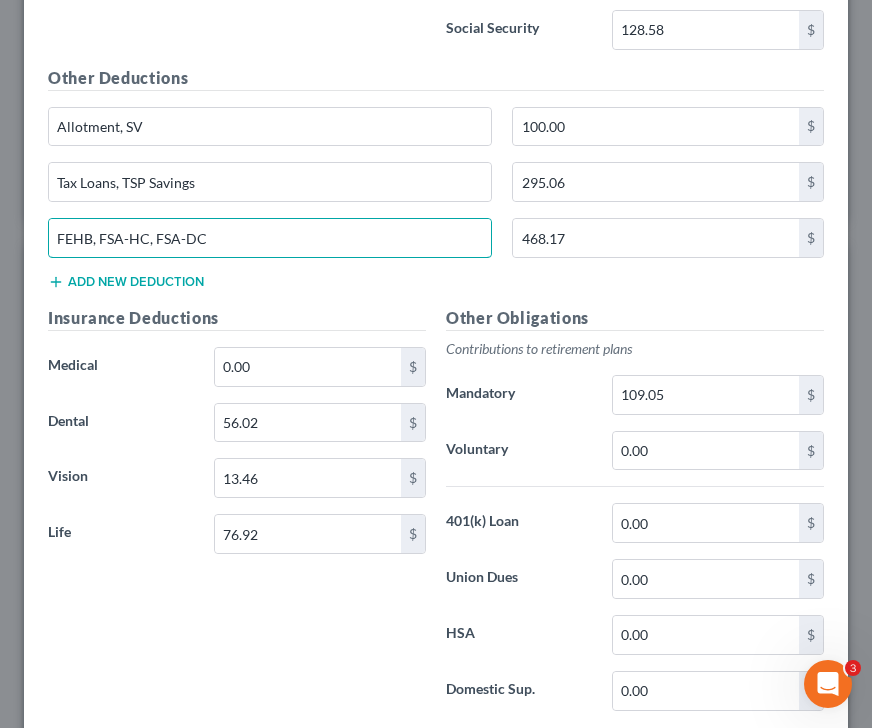 scroll, scrollTop: 1166, scrollLeft: 0, axis: vertical 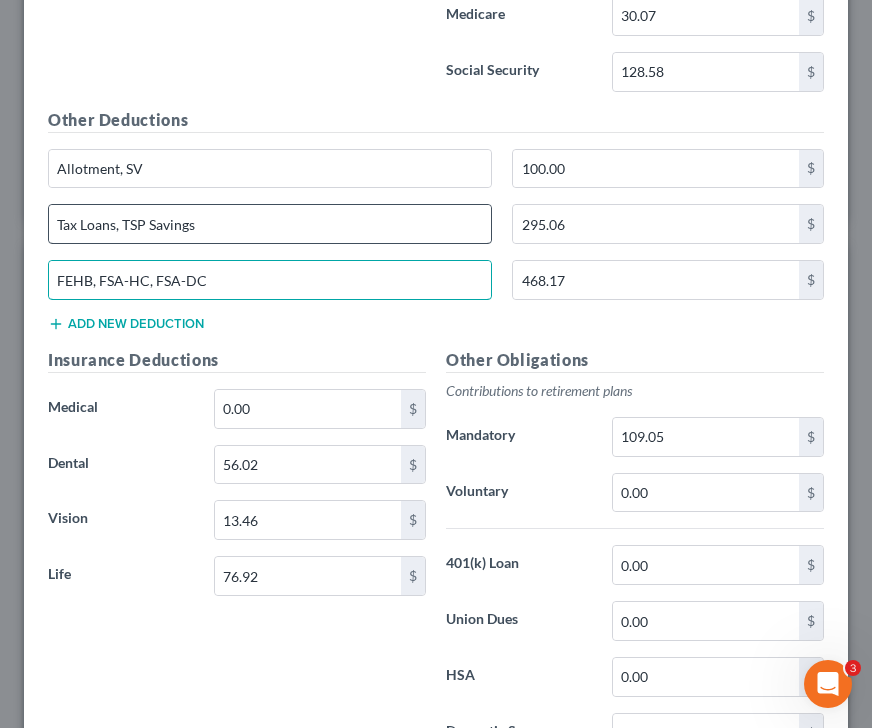 type on "FEHB, FSA-HC, FSA-DC" 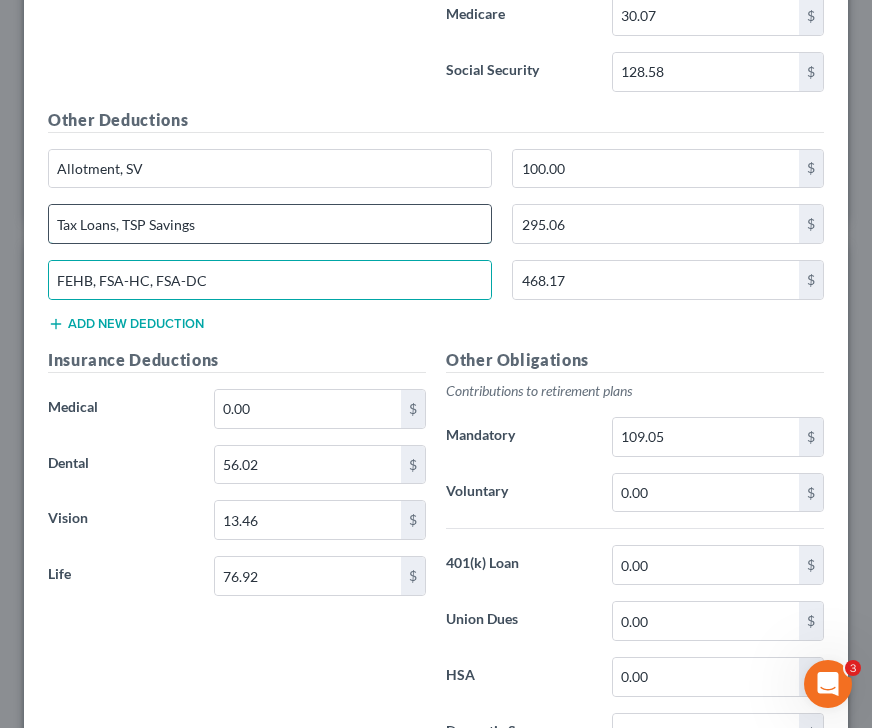 click on "Tax Loans, TSP Savings" at bounding box center [270, 224] 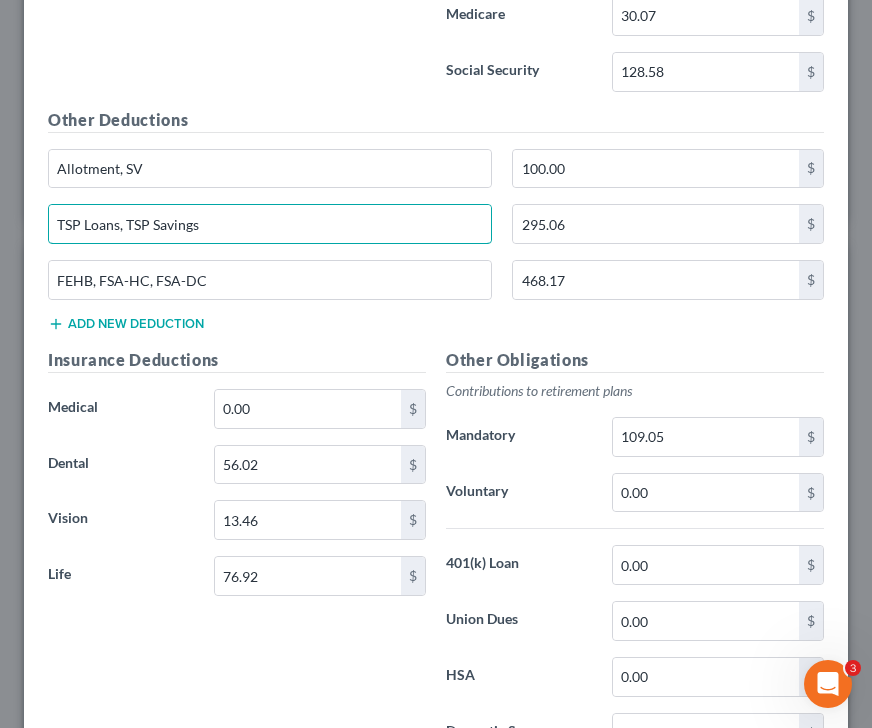 type on "TSP Loans, TSP Savings" 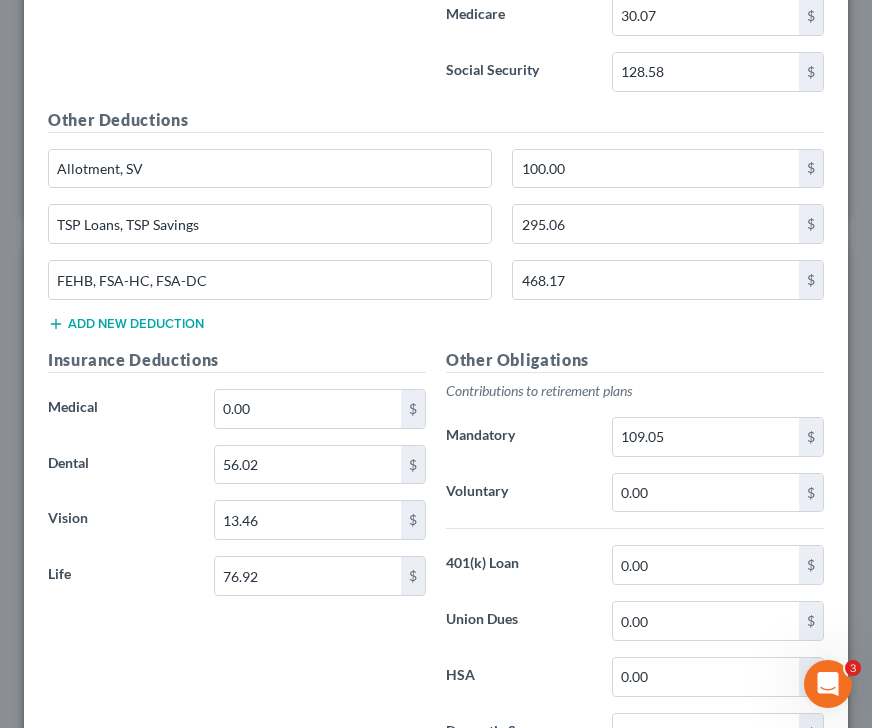 click on "Edit Income Source ×
Employment Type
*
Select Full or Part Time Employment Self Employment
Company
*
Fargo VA Health Care System                      [NUMBER] [STREET] [CITY], [STATE] [POSTAL_CODE] State AL AK AR AZ CA CO CT DE DC FL GA GU HI ID IL IN IA KS KY LA ME MD MA MI MN MS MO MT NC ND NE NV NH NJ NM NY OH OK OR PA PR RI SC SD TN TX UT VI VA VT WI WY Save as Common Company Debtor Spouse Occupation Nurse Length of Employment 9 Years No Longer Employed
Pay Period
*
Select Monthly Twice Monthly Every Other Week Weekly How would you like to enter income?
All Pay Advices
Just One Pay Advice
YTD Subtraction
Use 6 Month Average for Means Test Deductions  Use 6 Month Average for Schedule I  Income Calculator
Schedule I Gross Bi-Monthly Income $2,609.05 x 24 weeks ÷ 12 months $5,218.10 Means Test Gross 6 Month Income $30,382.22 ÷ 6 months $5,063.70" at bounding box center (436, 364) 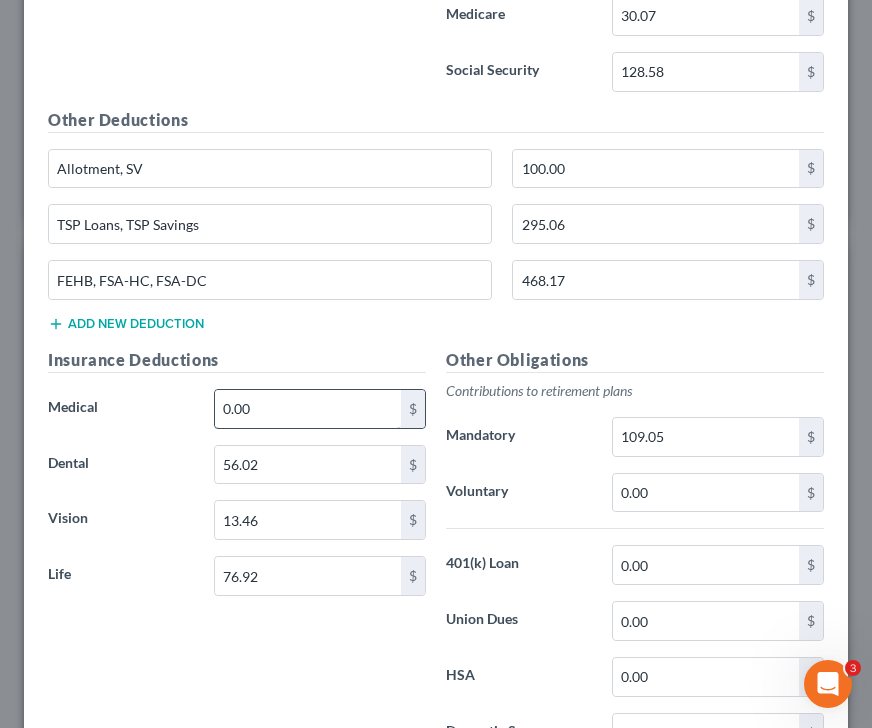 click on "0.00" at bounding box center (308, 409) 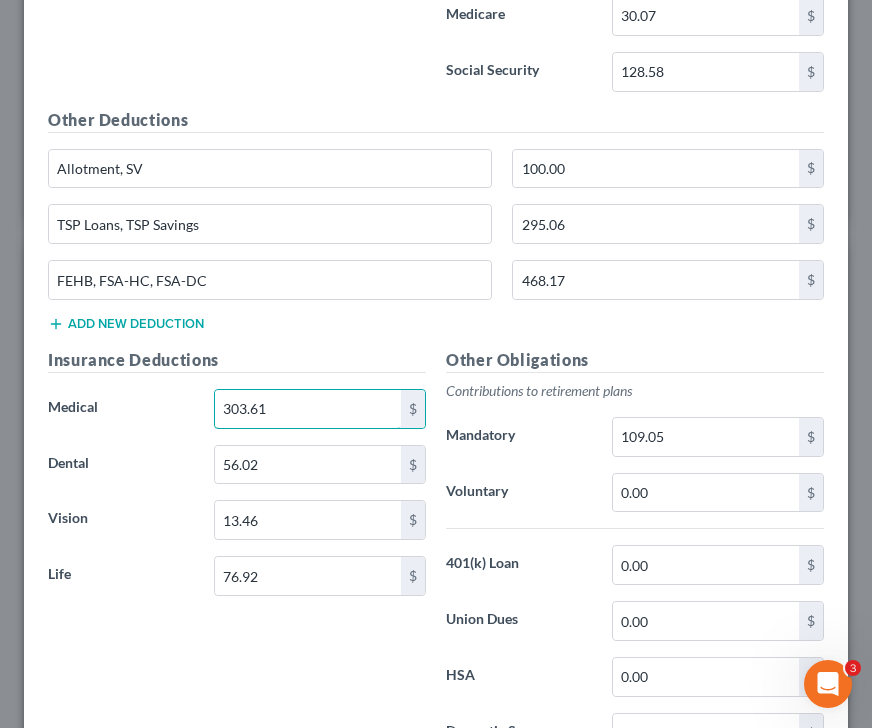 type on "303.61" 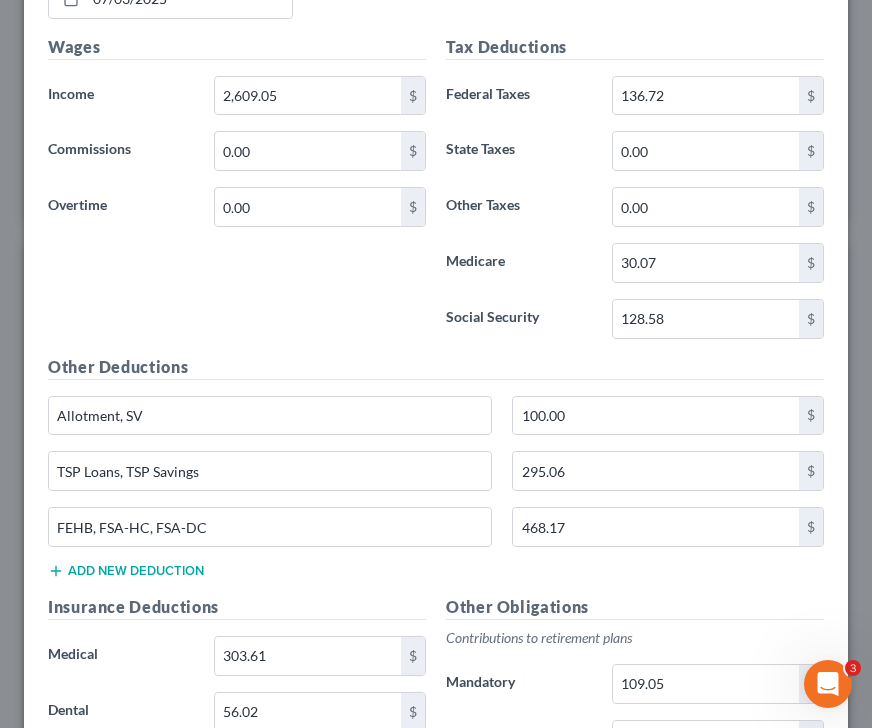 scroll, scrollTop: 908, scrollLeft: 0, axis: vertical 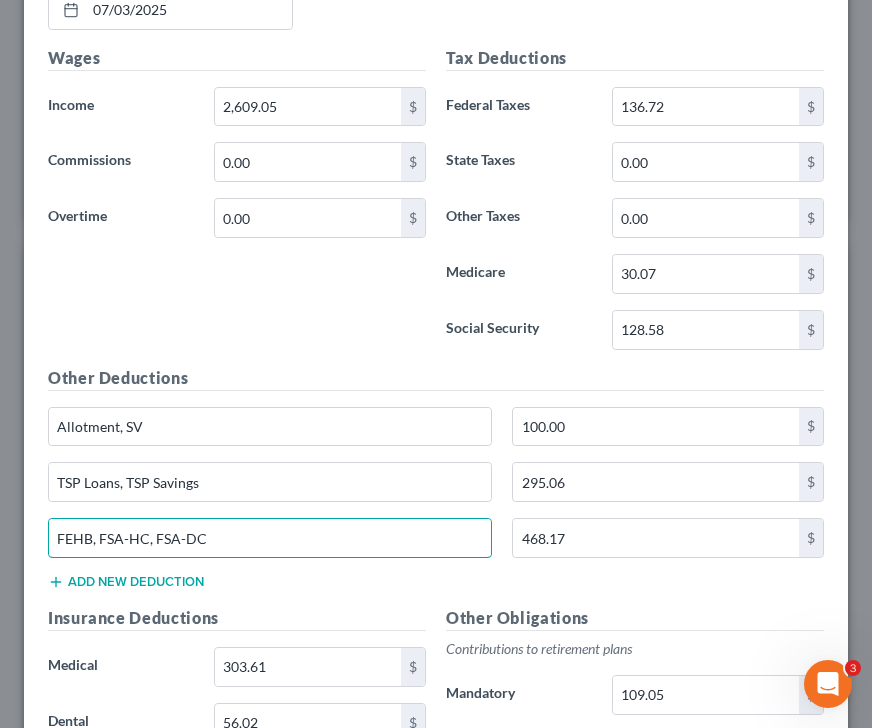 drag, startPoint x: 98, startPoint y: 528, endPoint x: -2, endPoint y: 529, distance: 100.005 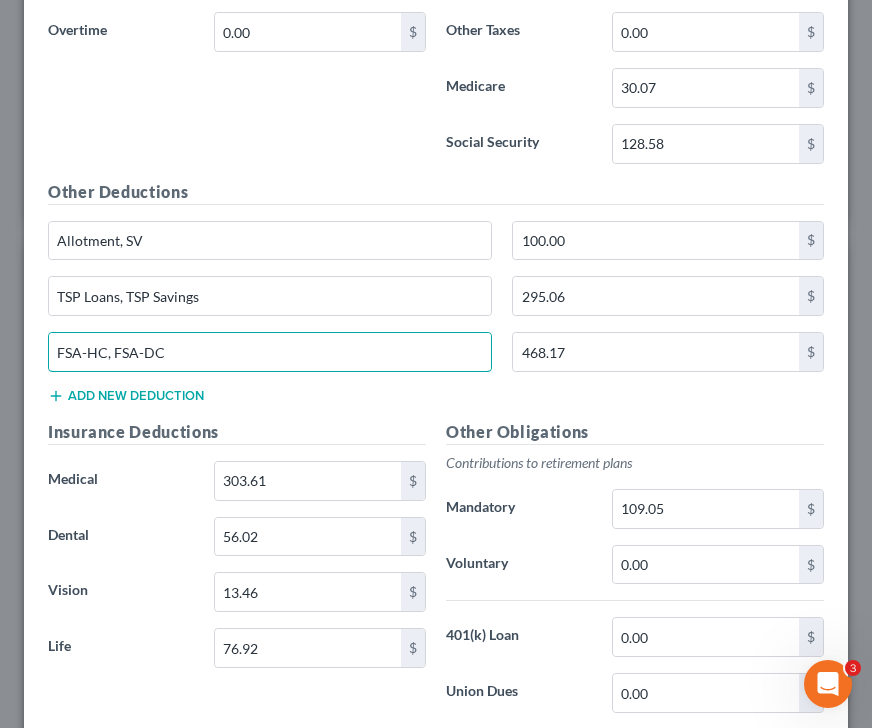 scroll, scrollTop: 1110, scrollLeft: 0, axis: vertical 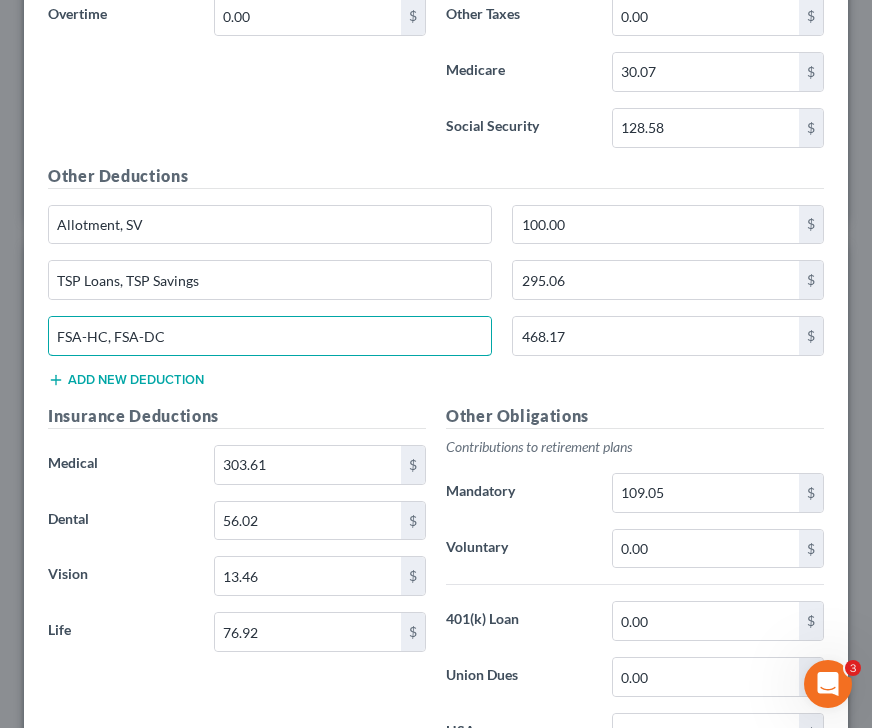 type on "FSA-HC, FSA-DC" 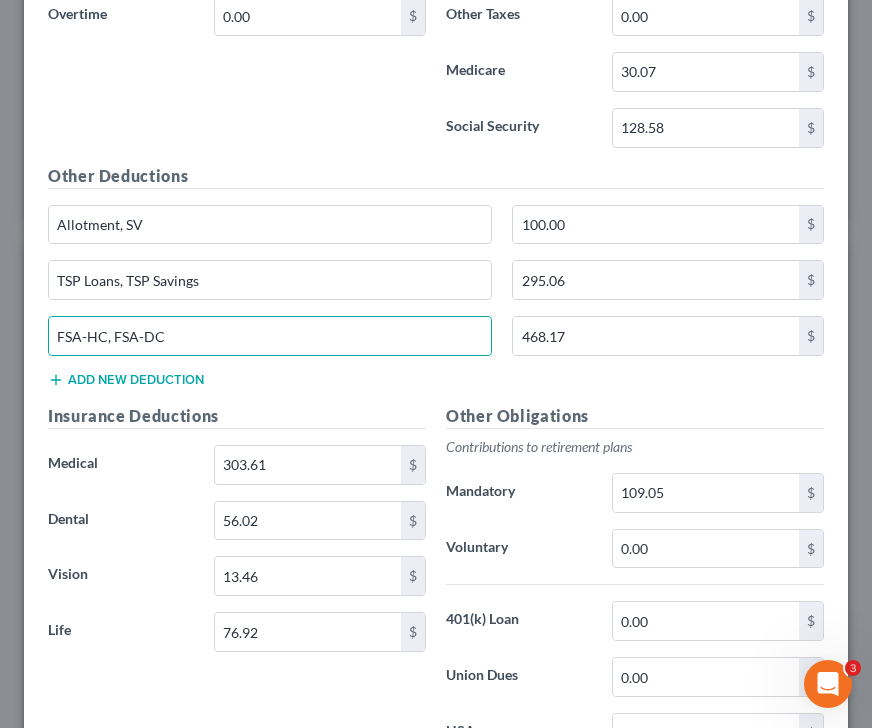 click on "Add new deduction" at bounding box center (126, 380) 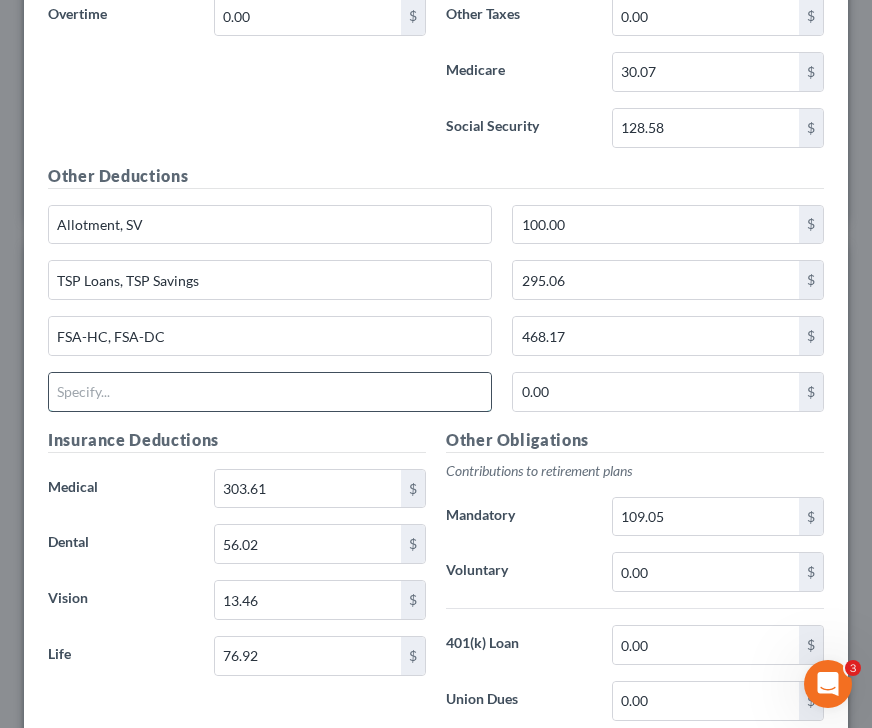 click at bounding box center [270, 392] 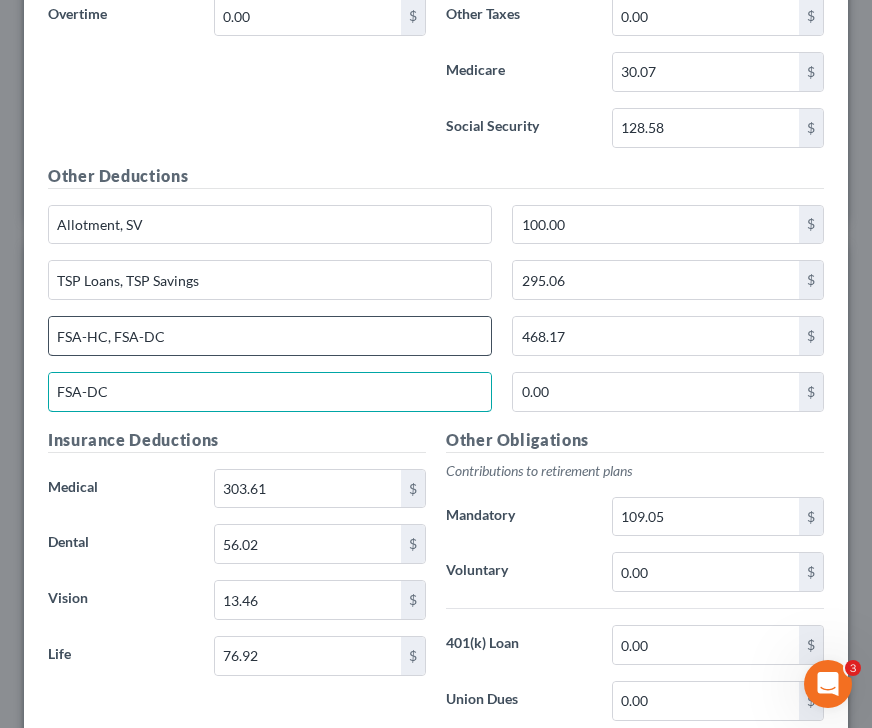 type on "FSA-DC" 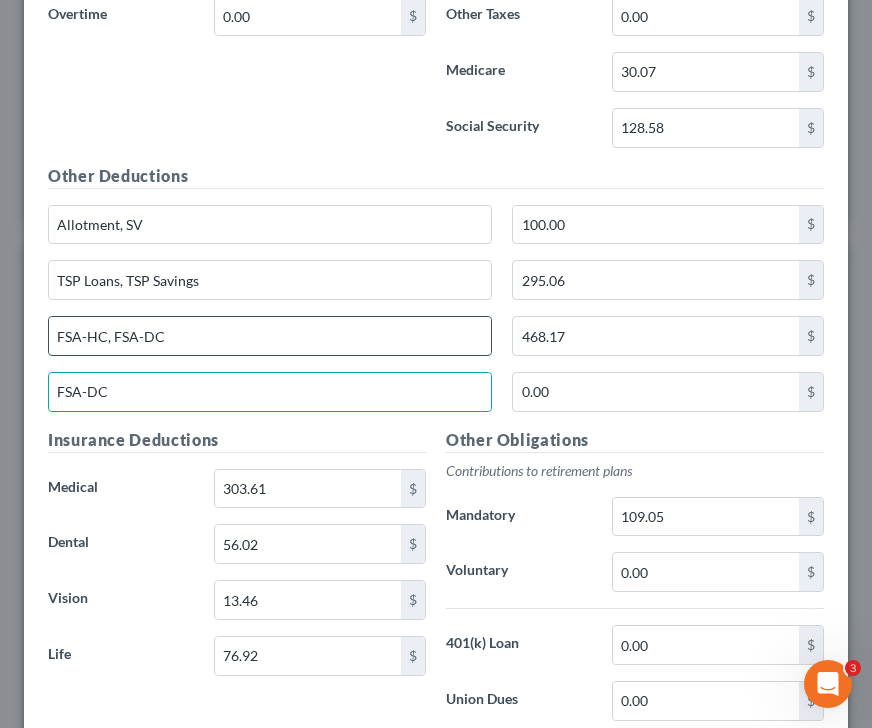 click on "FSA-HC, FSA-DC" at bounding box center (270, 336) 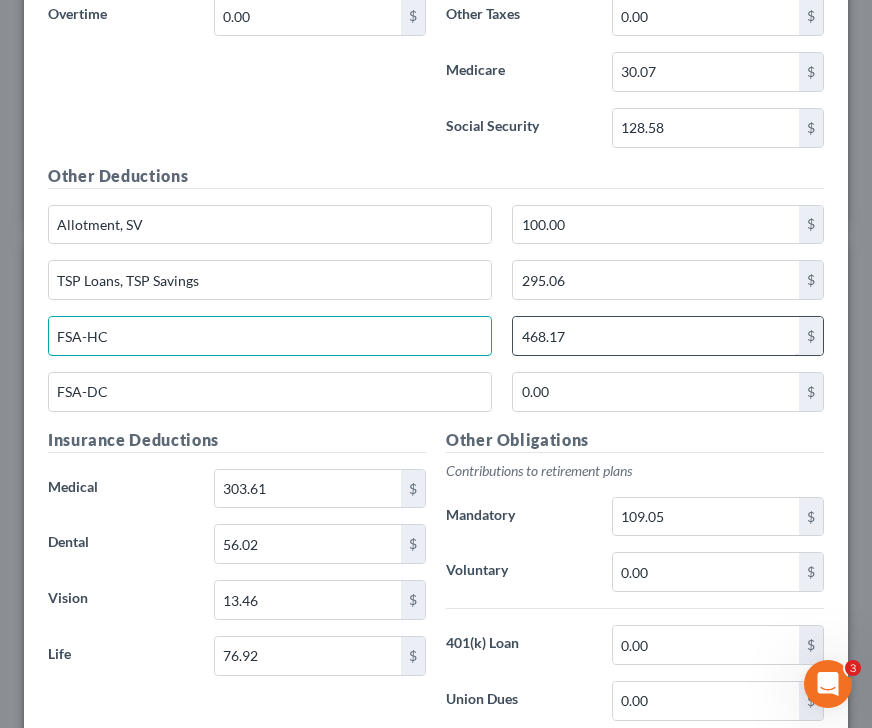type on "FSA-HC" 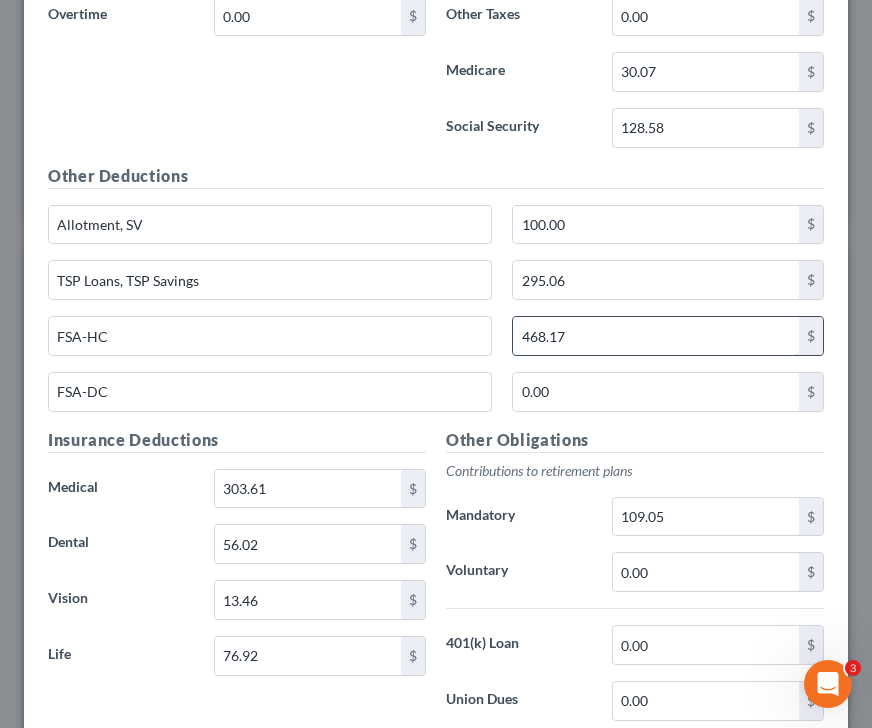 click on "468.17" at bounding box center (656, 336) 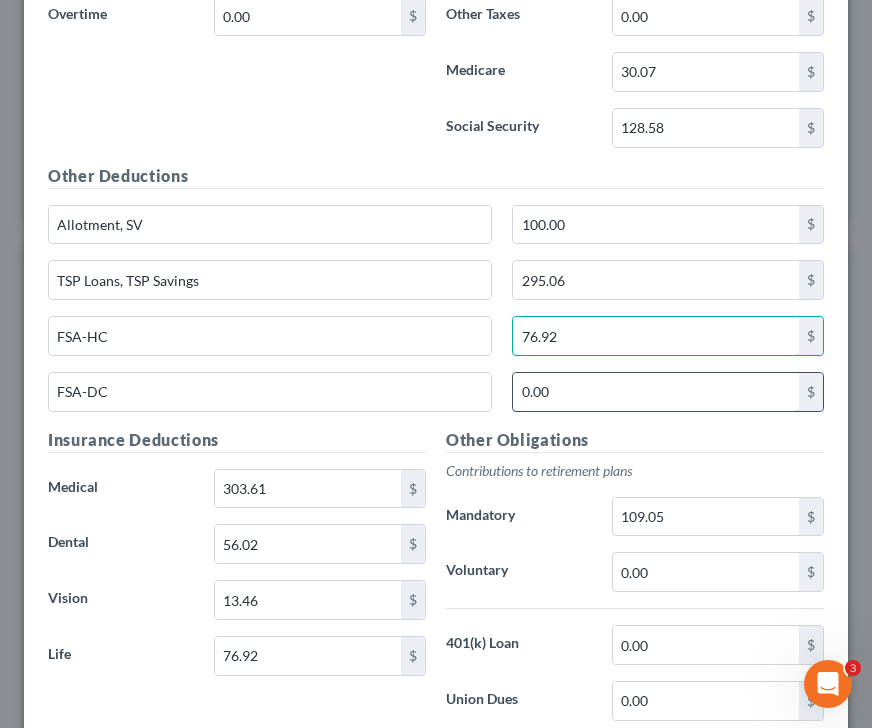 type on "76.92" 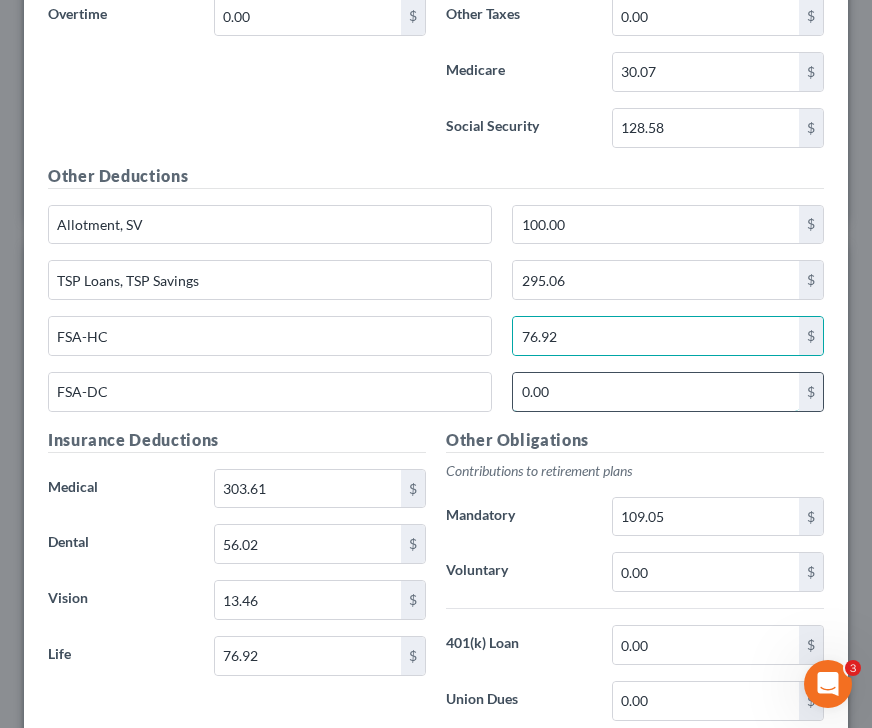 click on "0.00" at bounding box center [656, 392] 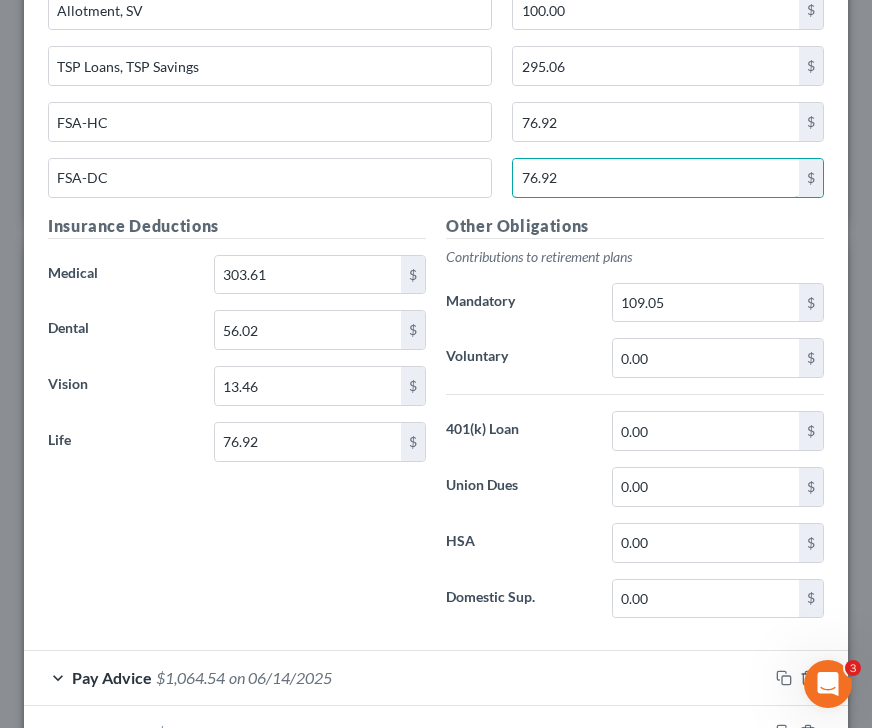 scroll, scrollTop: 1321, scrollLeft: 0, axis: vertical 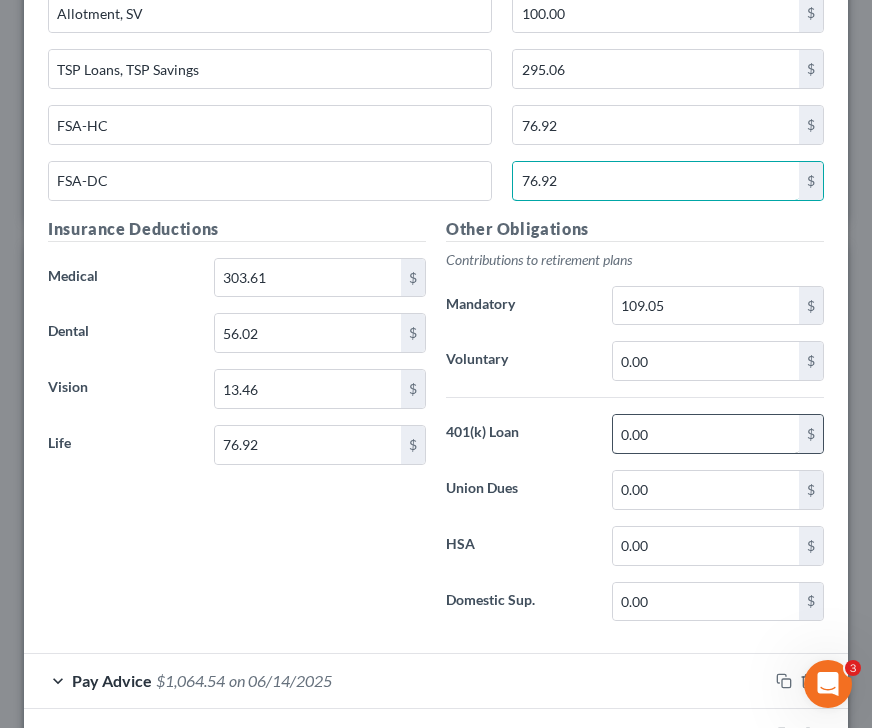 type on "76.92" 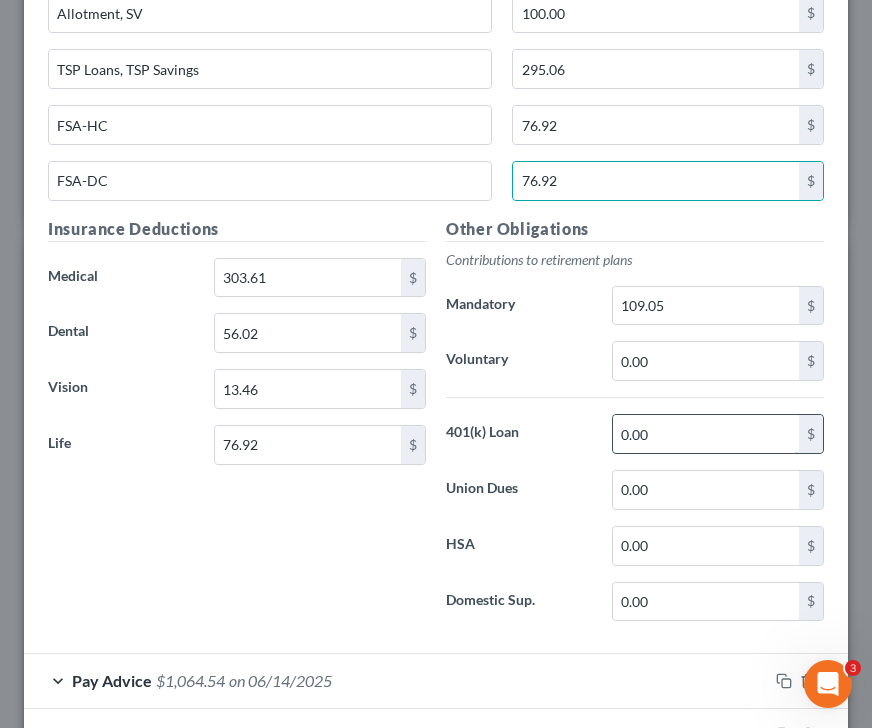 click on "0.00" at bounding box center (706, 434) 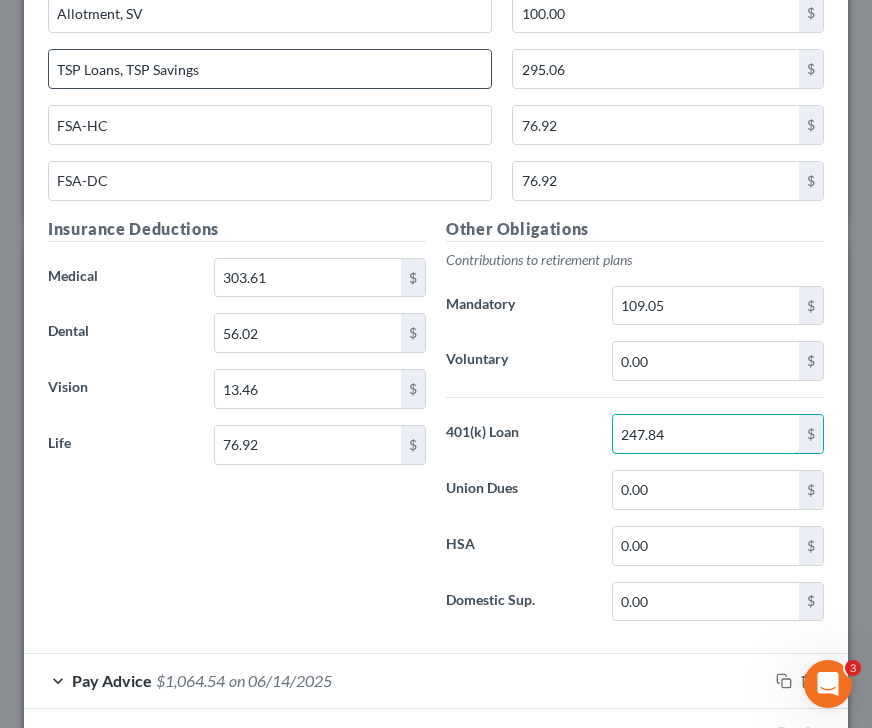 type on "247.84" 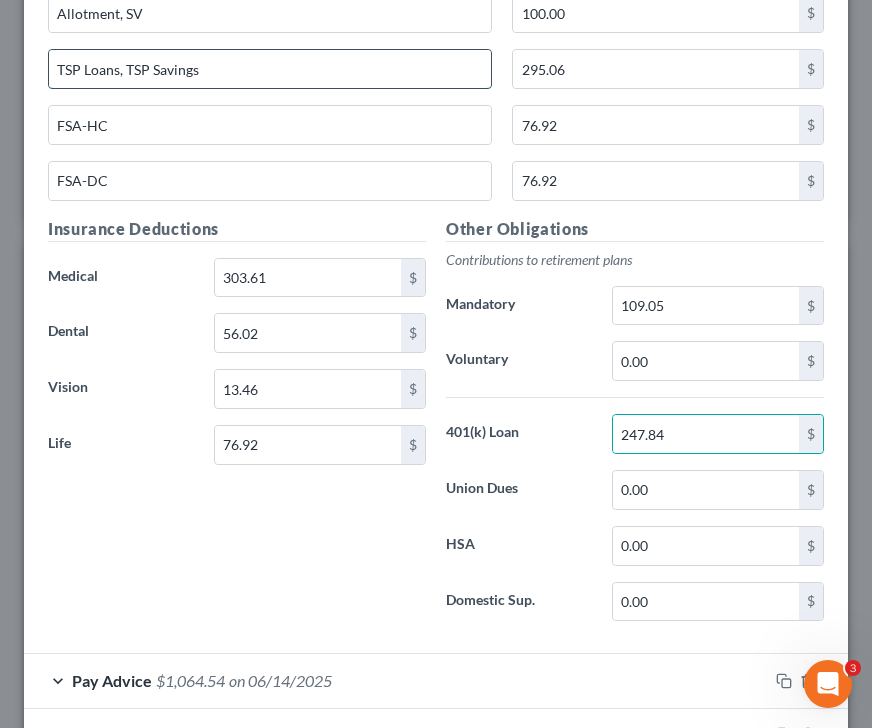 click on "TSP Loans, TSP Savings" at bounding box center (270, 69) 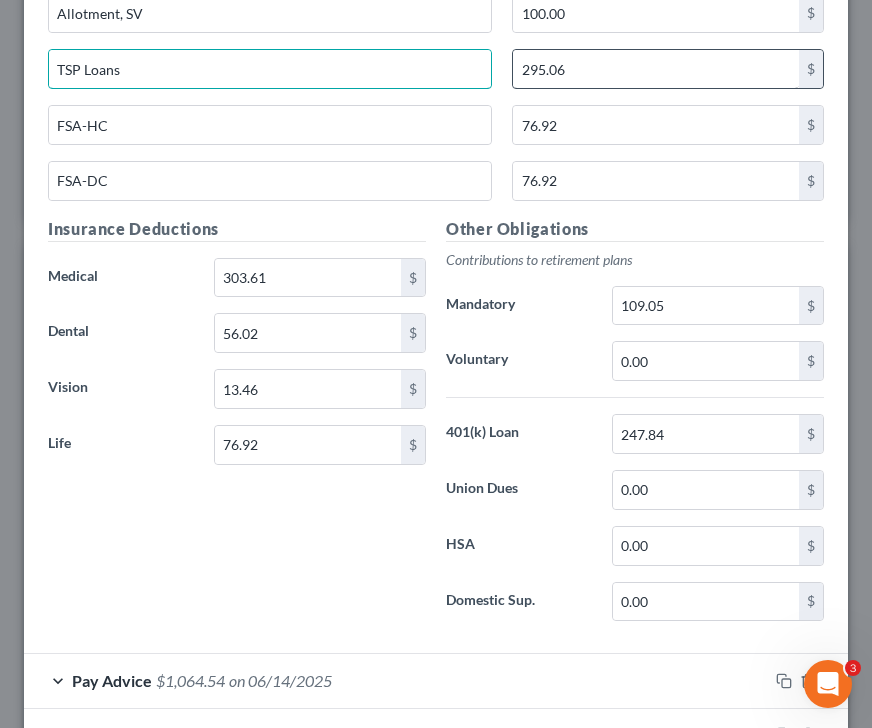 type on "TSP Loans" 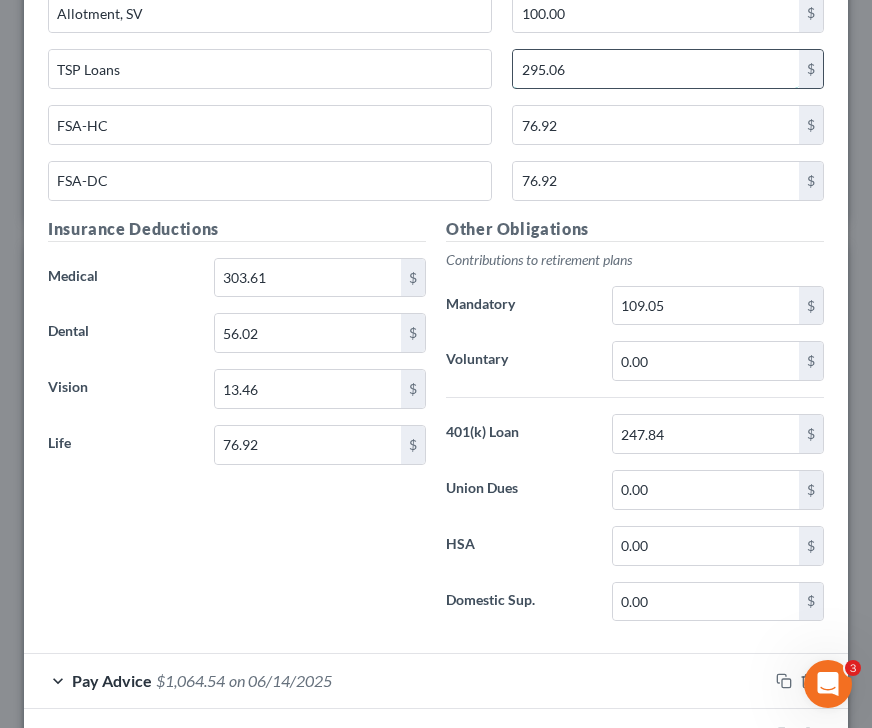 click on "295.06" at bounding box center [656, 69] 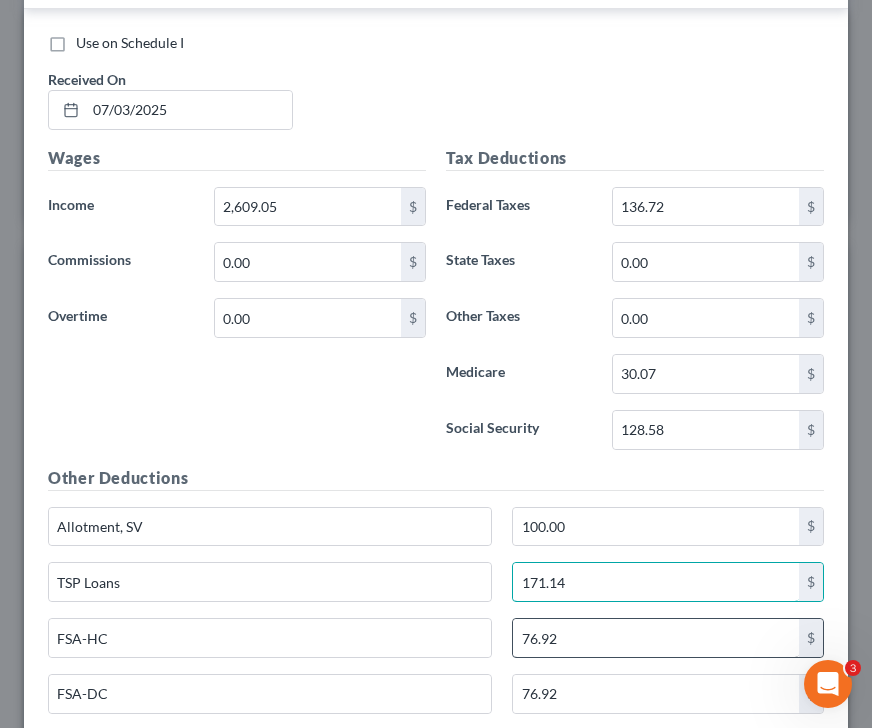 scroll, scrollTop: 814, scrollLeft: 0, axis: vertical 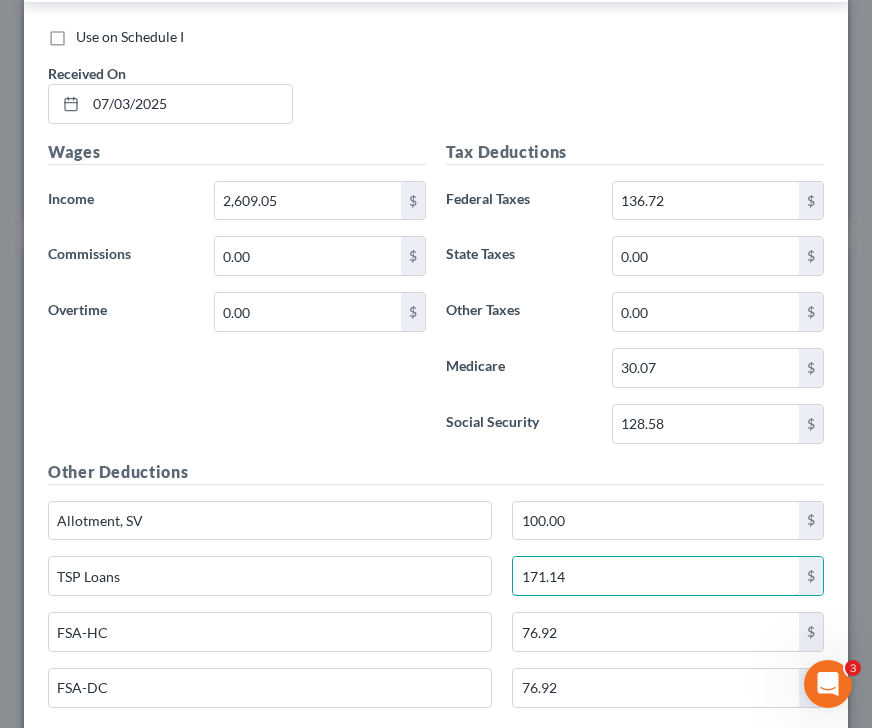 type on "171.14" 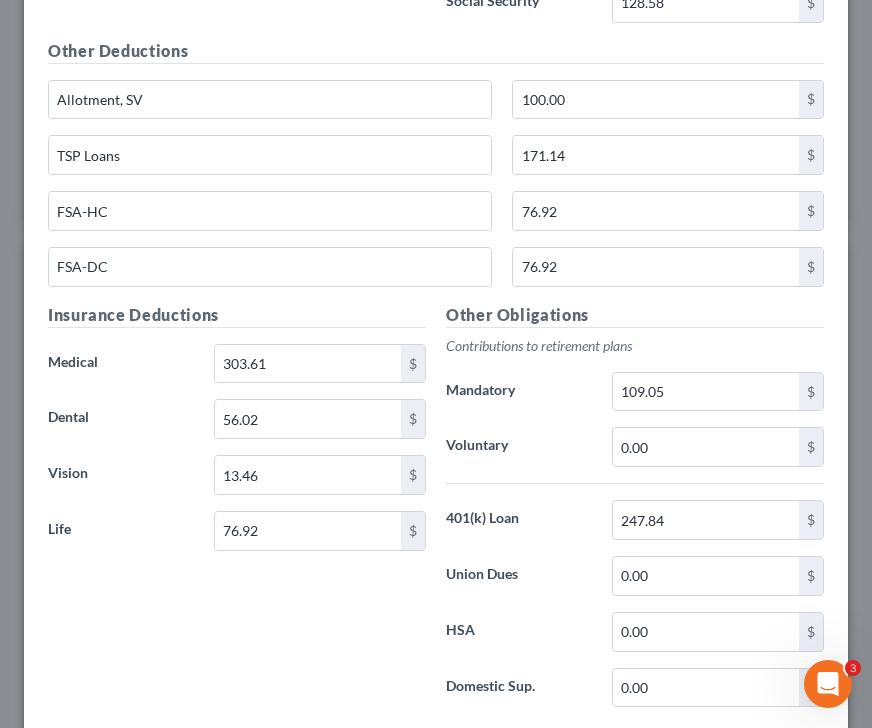 scroll, scrollTop: 1238, scrollLeft: 0, axis: vertical 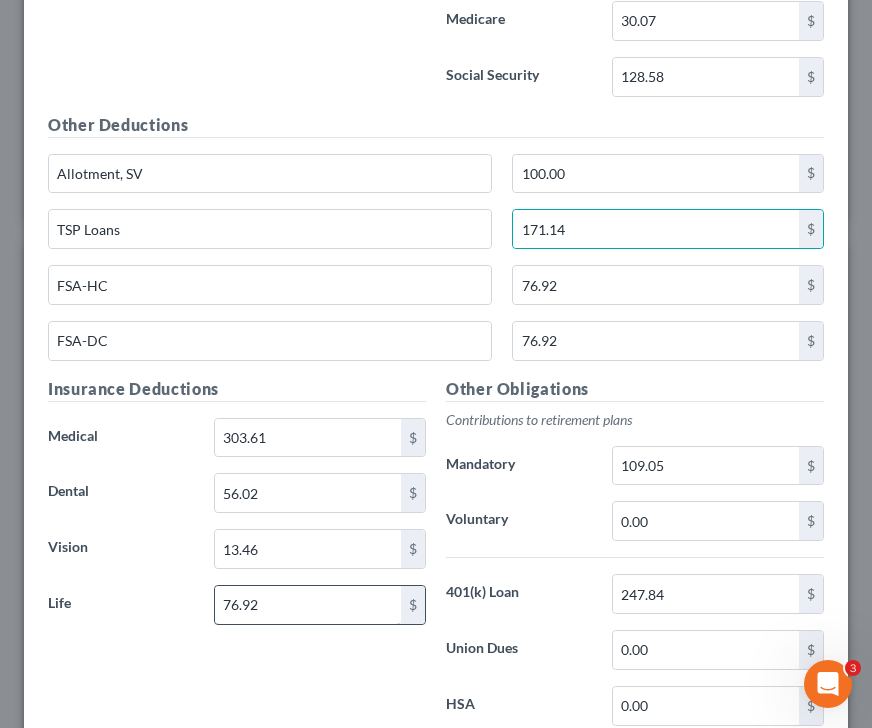 click on "76.92" at bounding box center (308, 605) 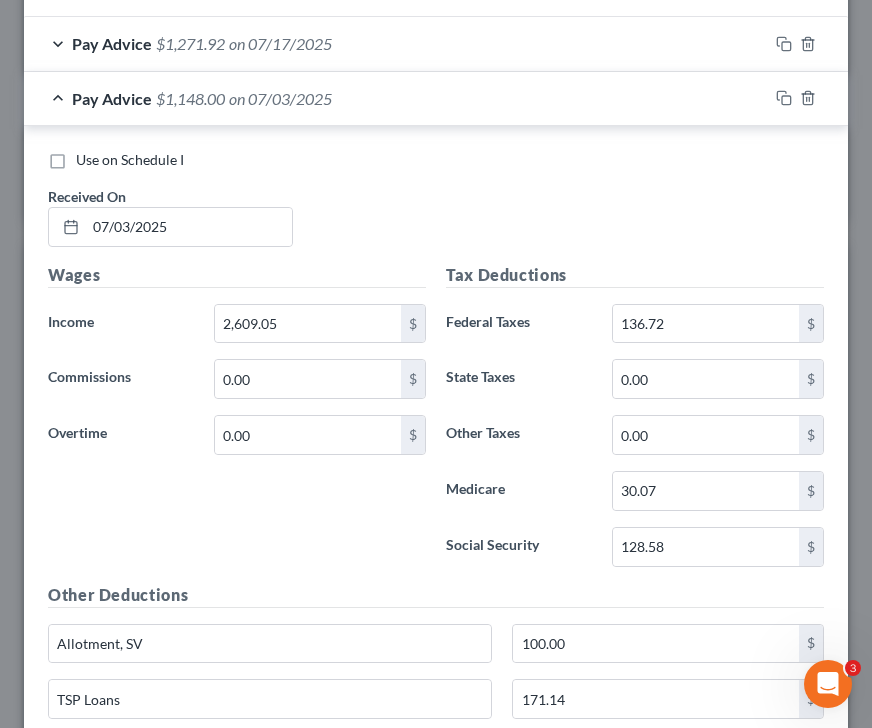 scroll, scrollTop: 692, scrollLeft: 0, axis: vertical 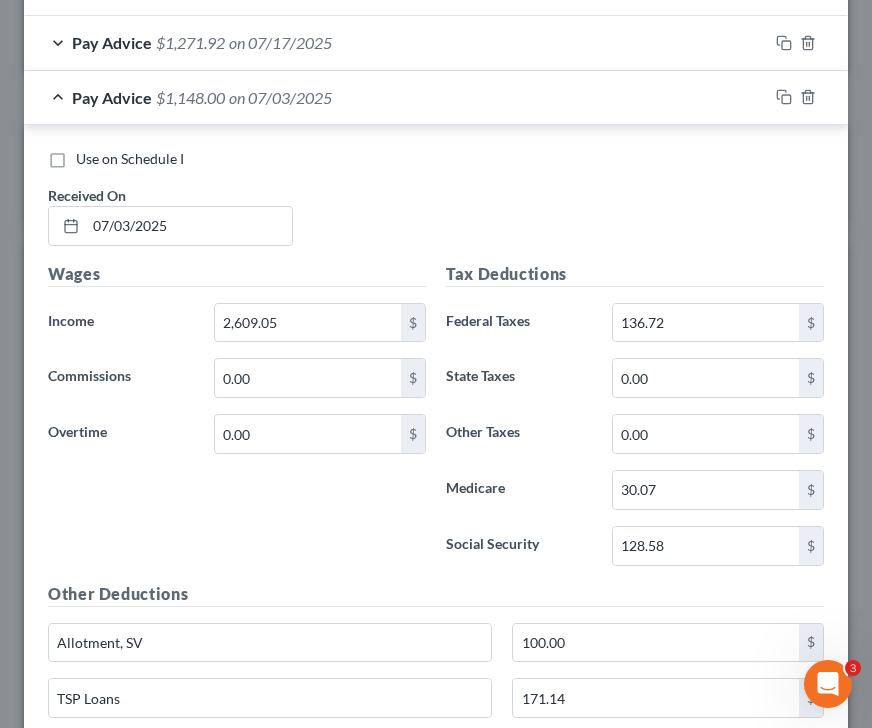 type on "10.72" 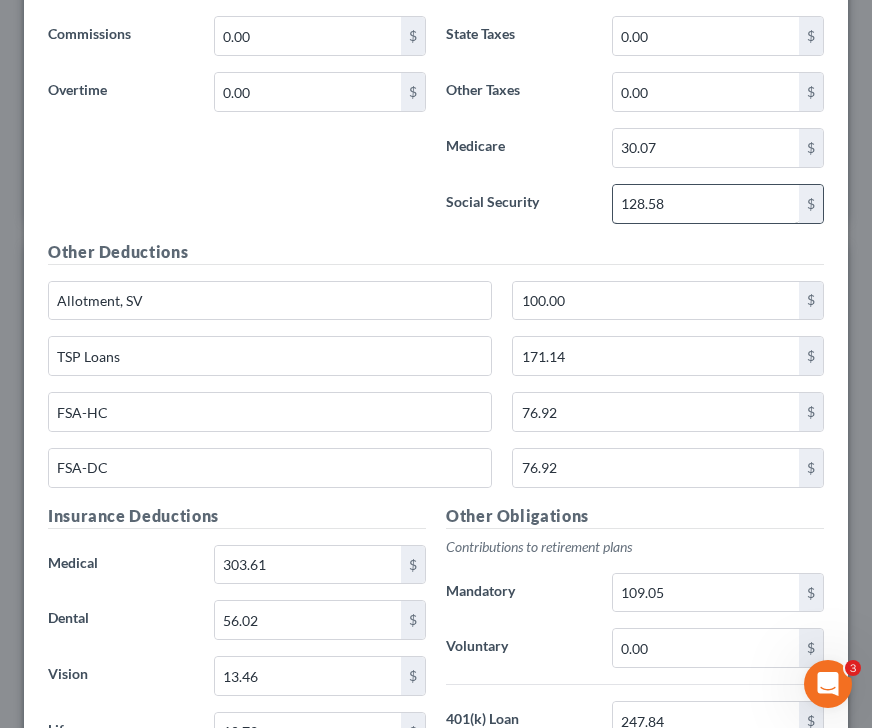 scroll, scrollTop: 1033, scrollLeft: 0, axis: vertical 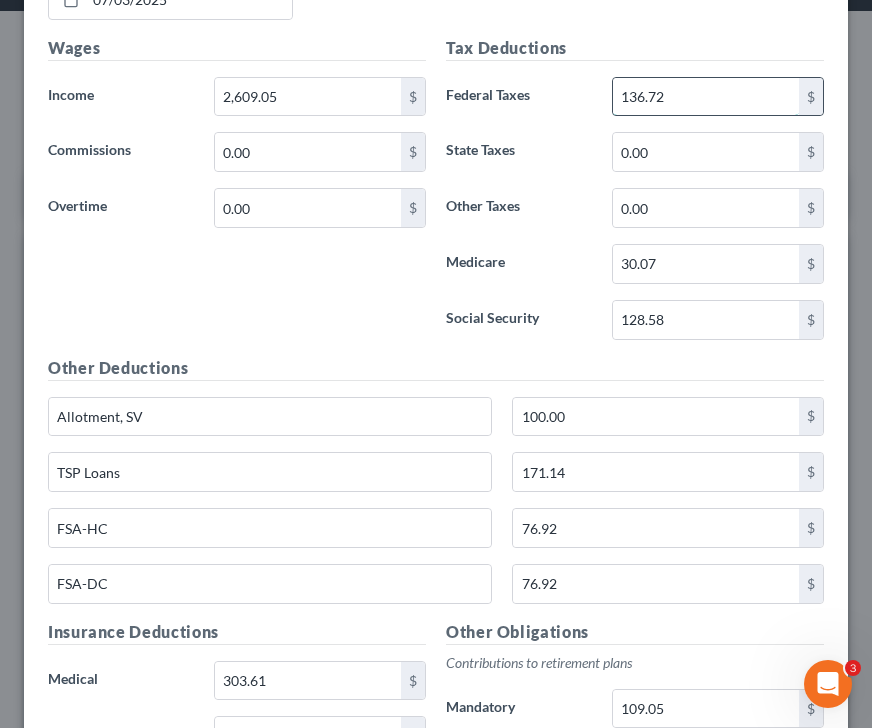 click on "136.72" at bounding box center (706, 97) 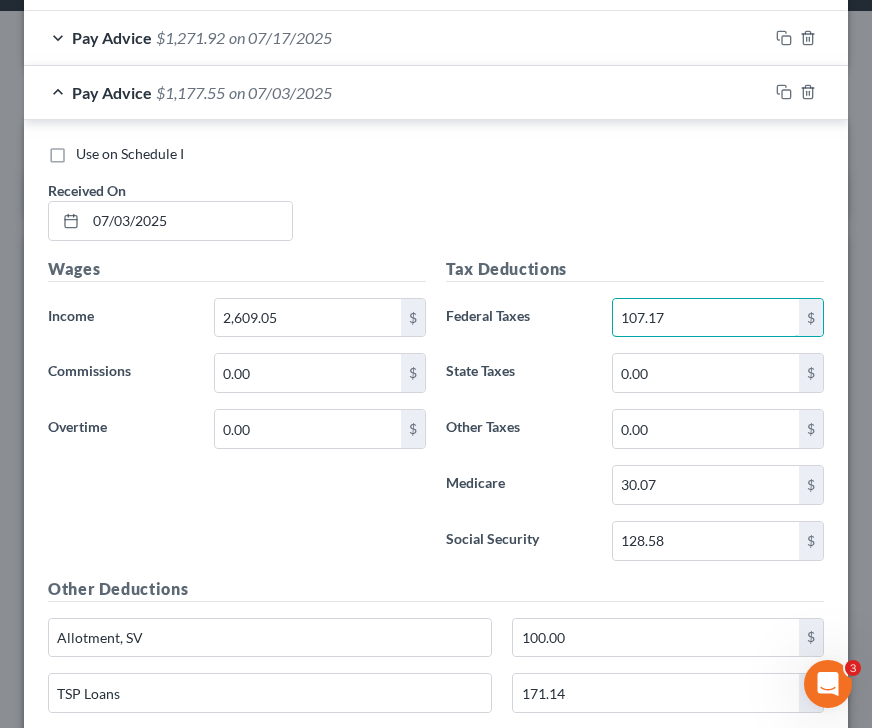 scroll, scrollTop: 691, scrollLeft: 0, axis: vertical 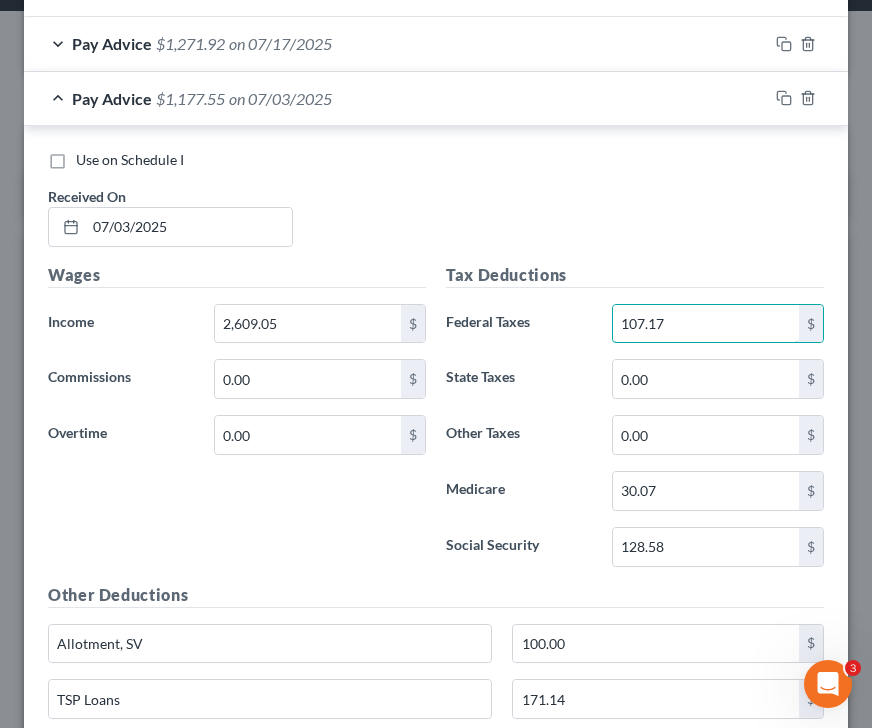 type on "107.17" 